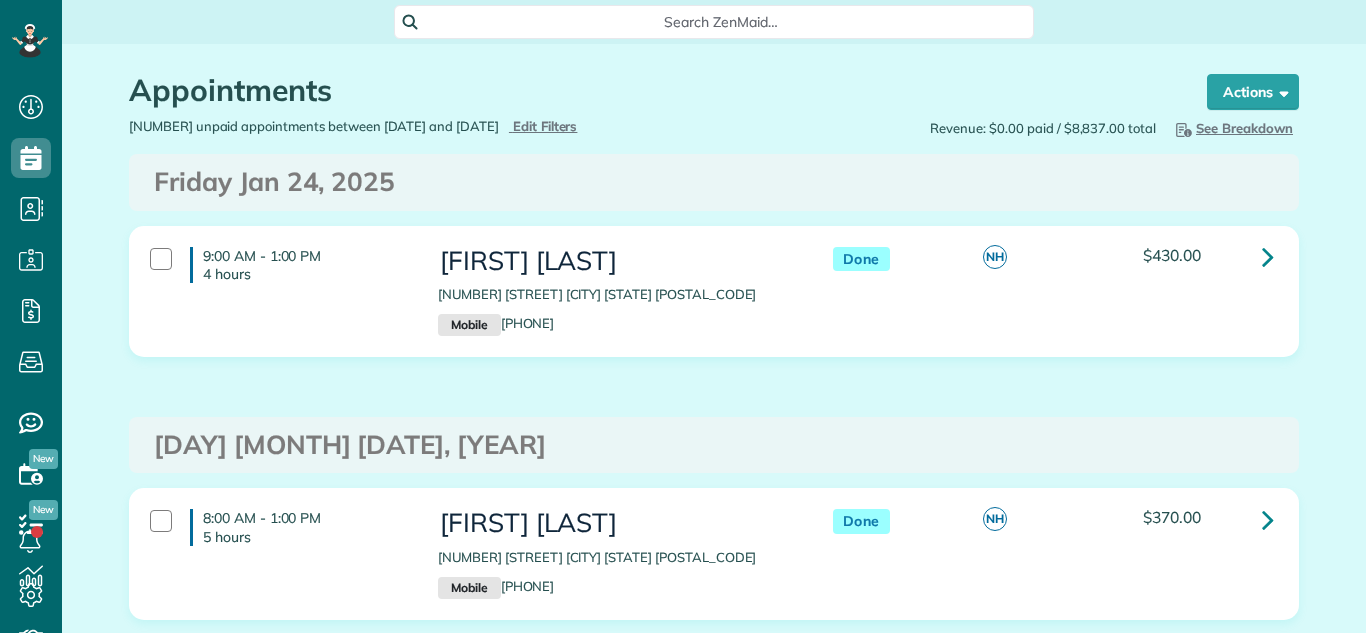 scroll, scrollTop: 0, scrollLeft: 0, axis: both 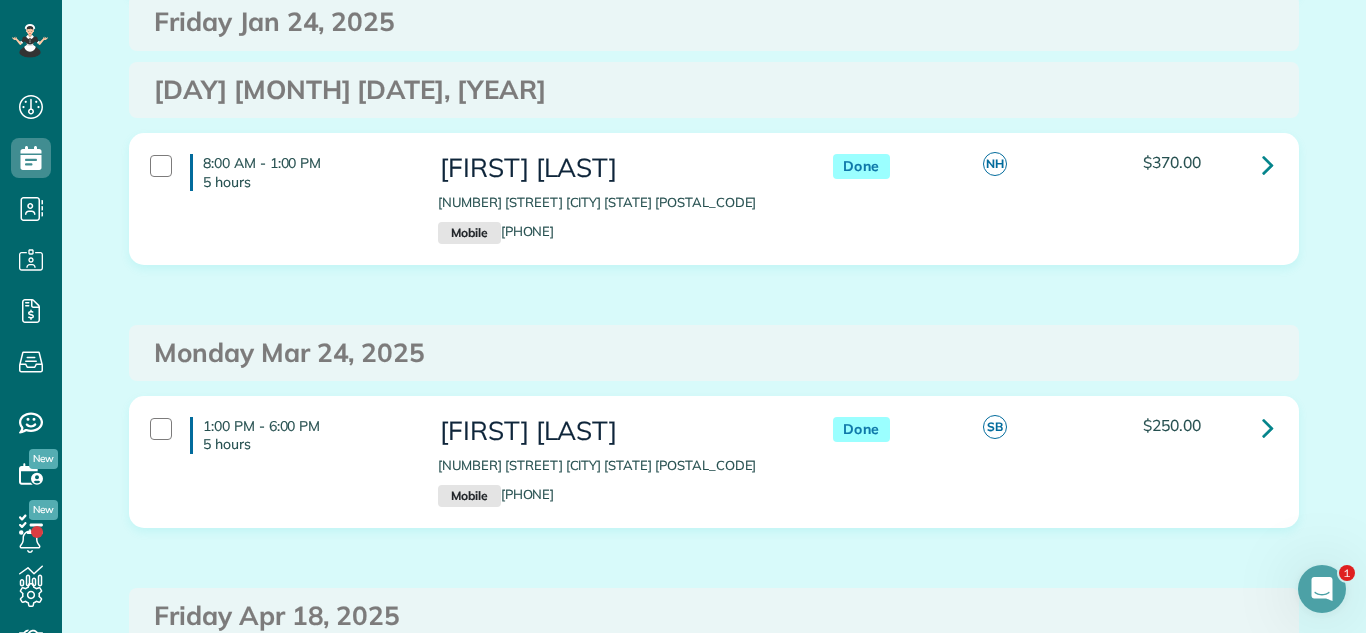 click on "Monday Mar 24, 2025" at bounding box center [714, 353] 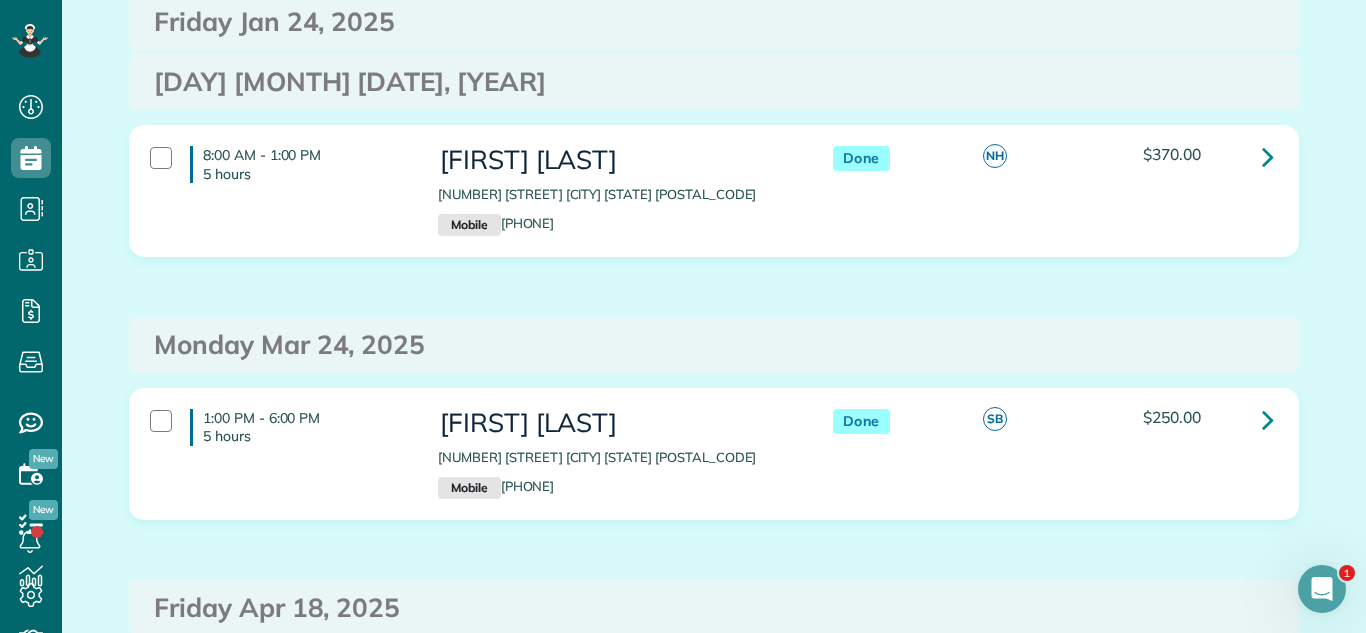 scroll, scrollTop: 365, scrollLeft: 0, axis: vertical 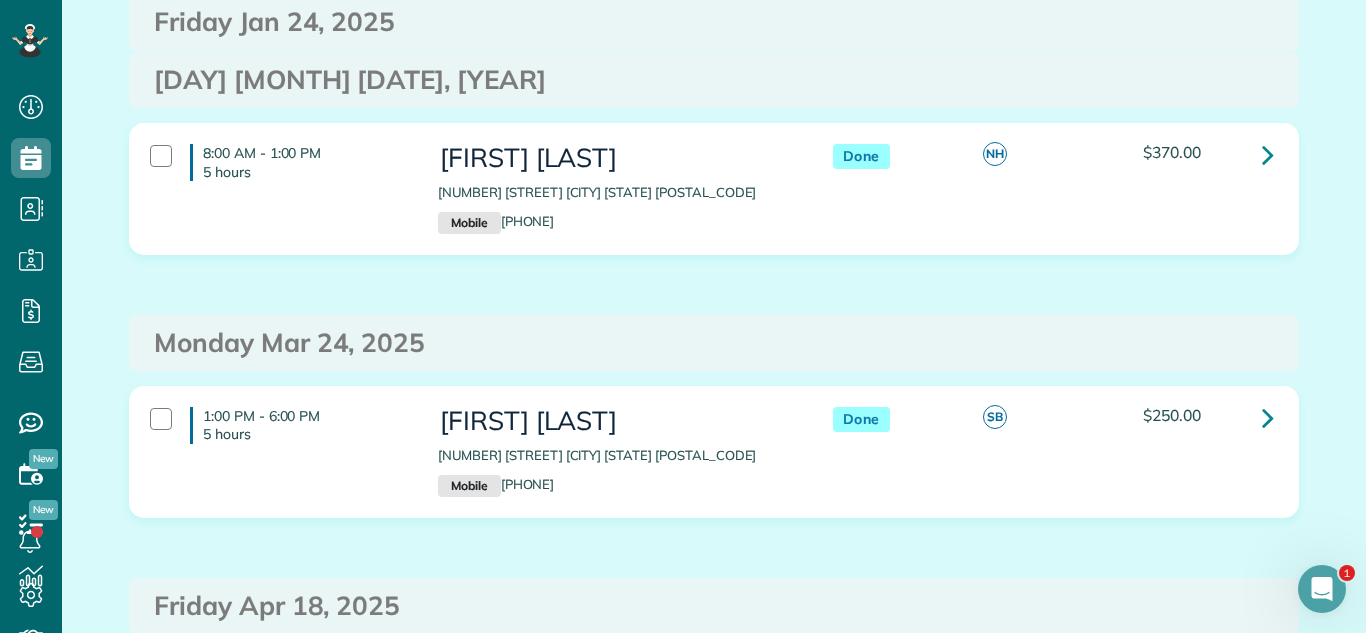 click on "8:00 AM -  1:00 PM
5 hours
Karen Felix
1110 Sheridan Road Evanston IL 60202
Mobile
(312) 339-3220
Done
NH
$370.00" at bounding box center (714, 203) 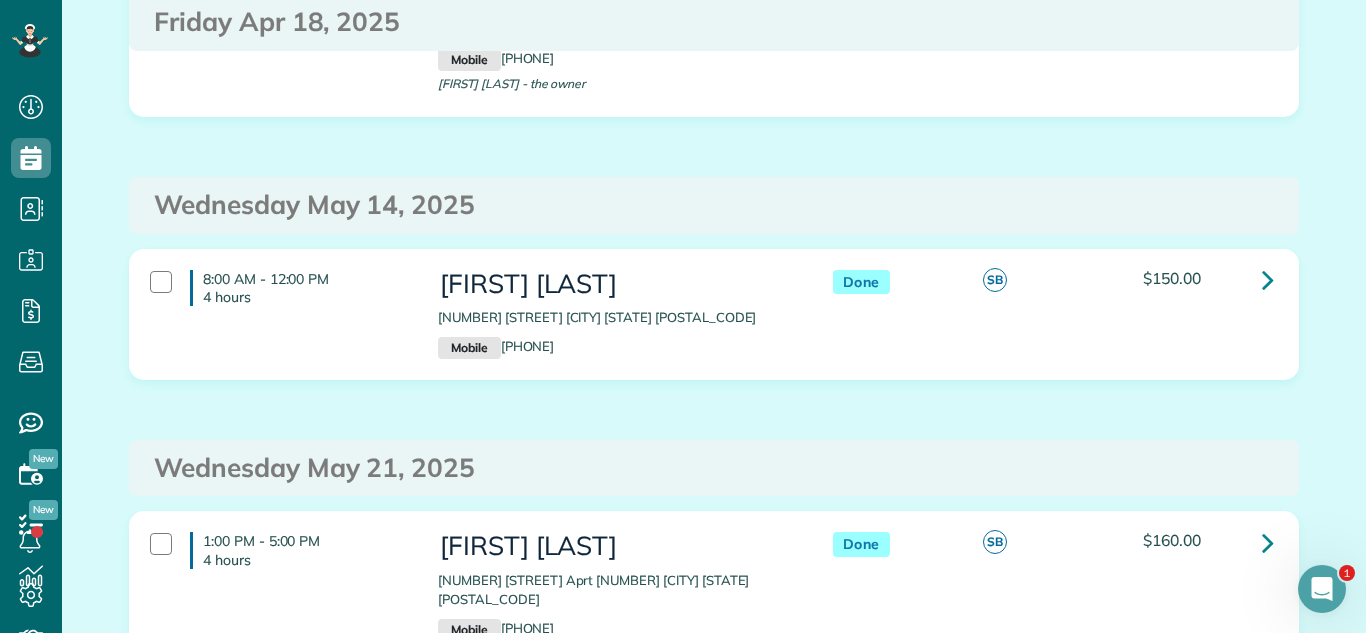 scroll, scrollTop: 1249, scrollLeft: 0, axis: vertical 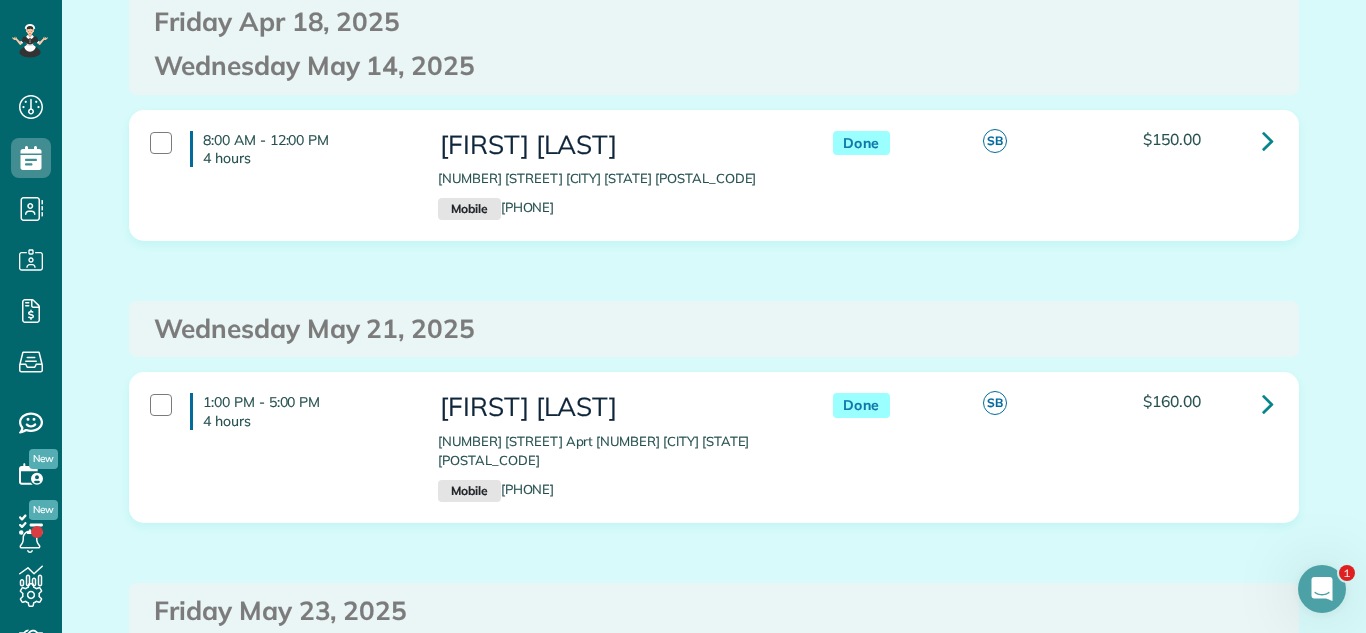 click on "Wednesday May 21, 2025" at bounding box center (714, 329) 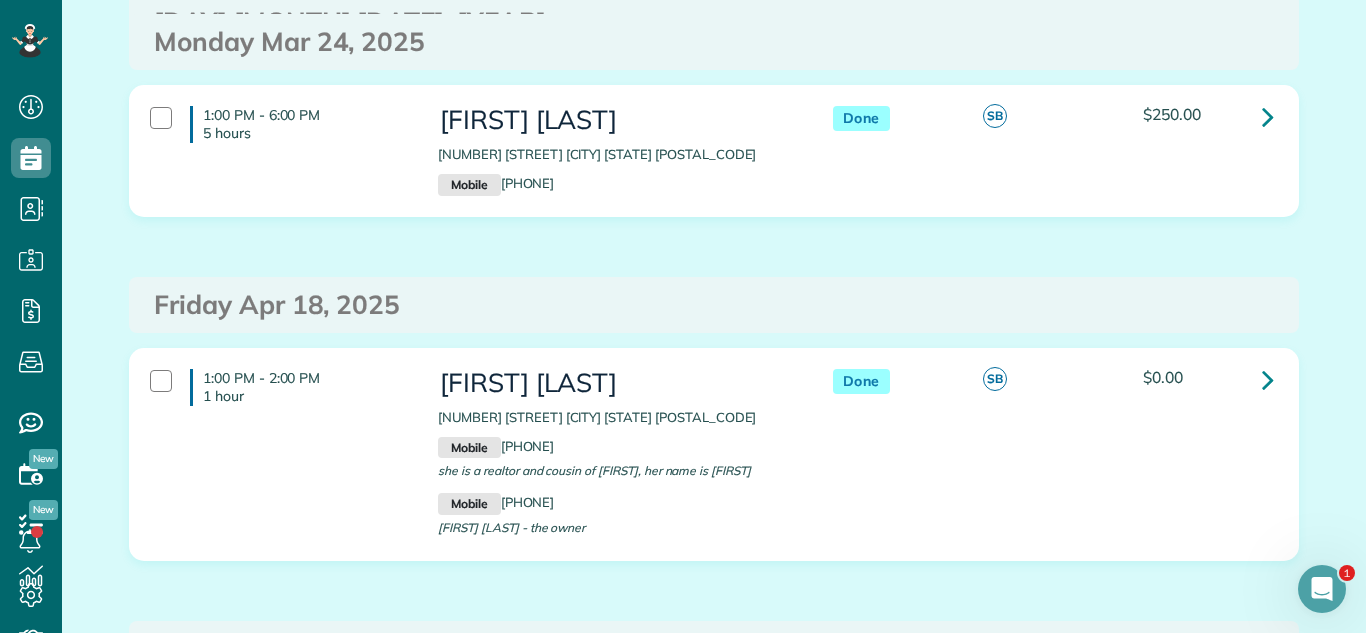 scroll, scrollTop: 0, scrollLeft: 0, axis: both 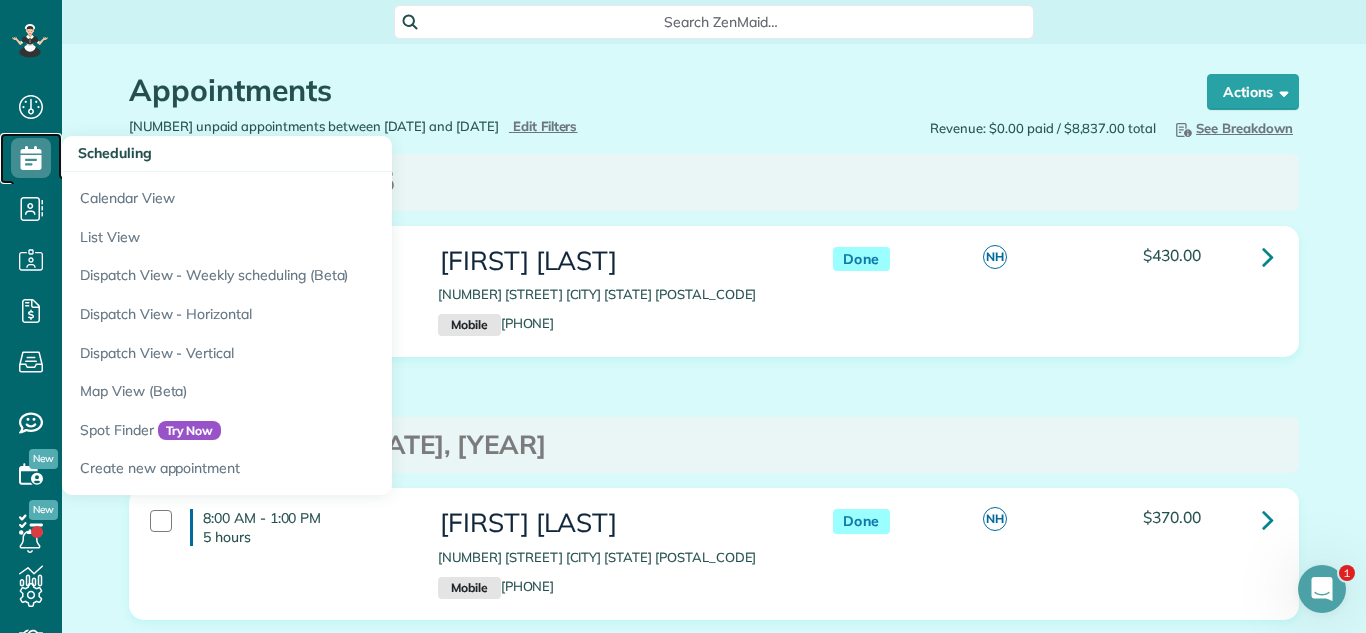 click 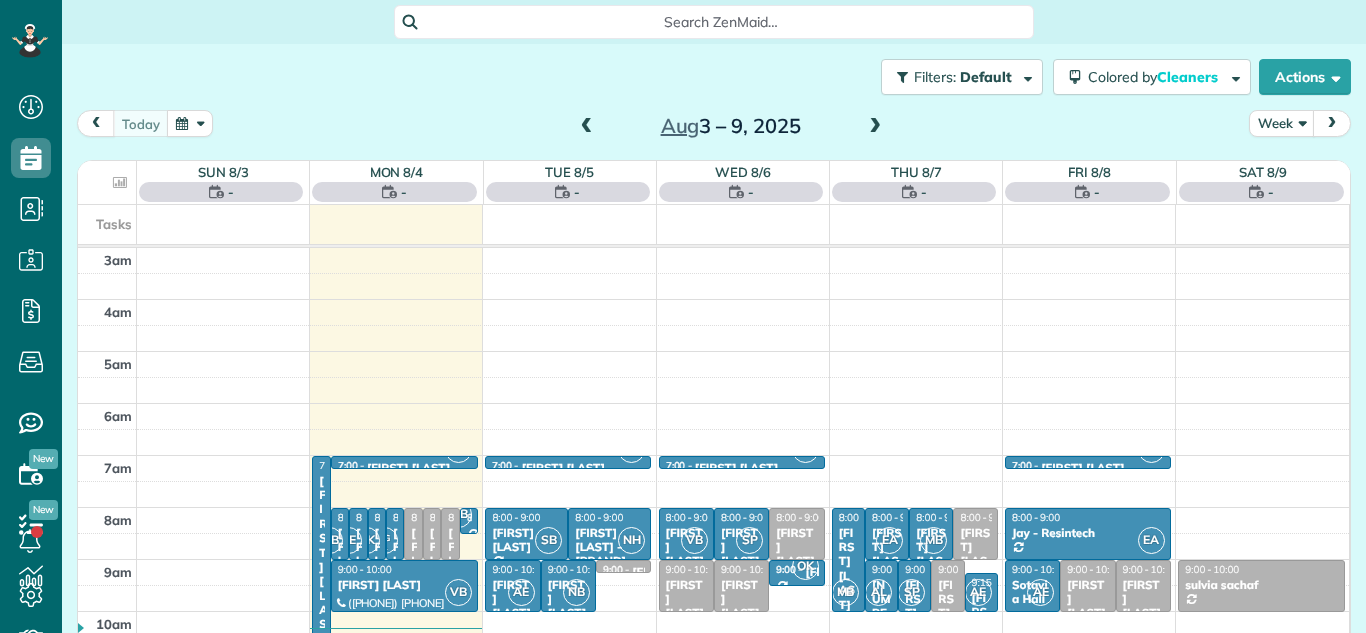scroll, scrollTop: 0, scrollLeft: 0, axis: both 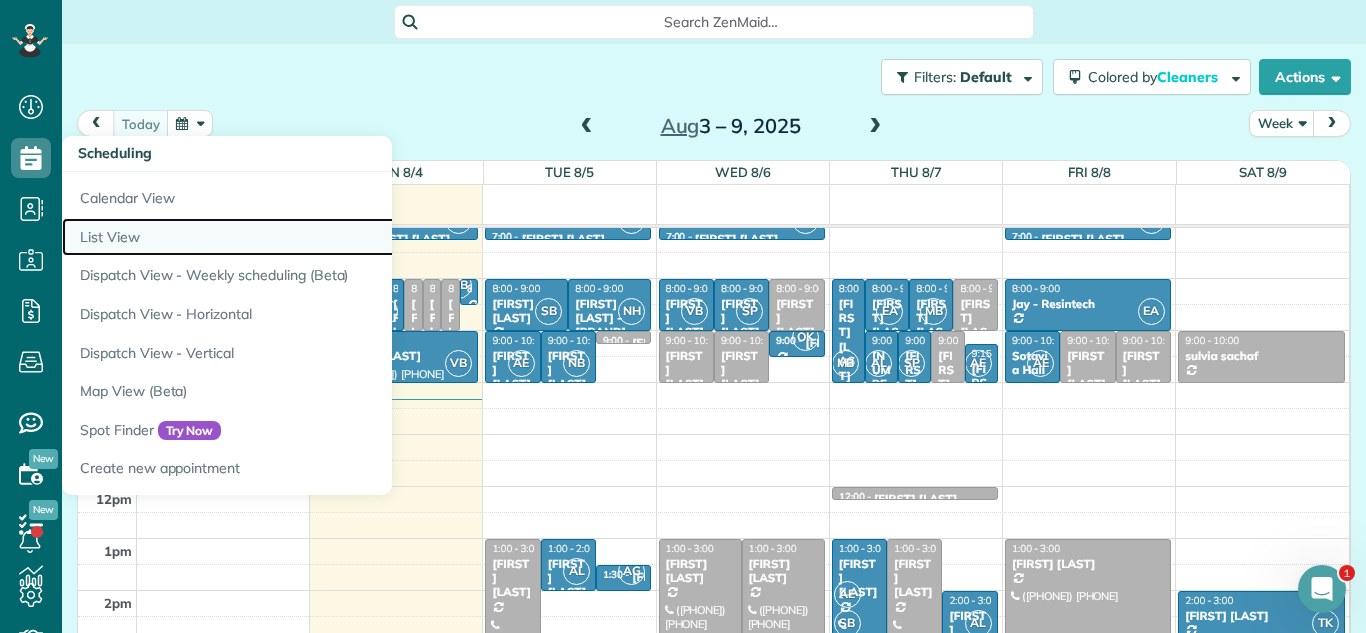 click on "List View" at bounding box center (312, 237) 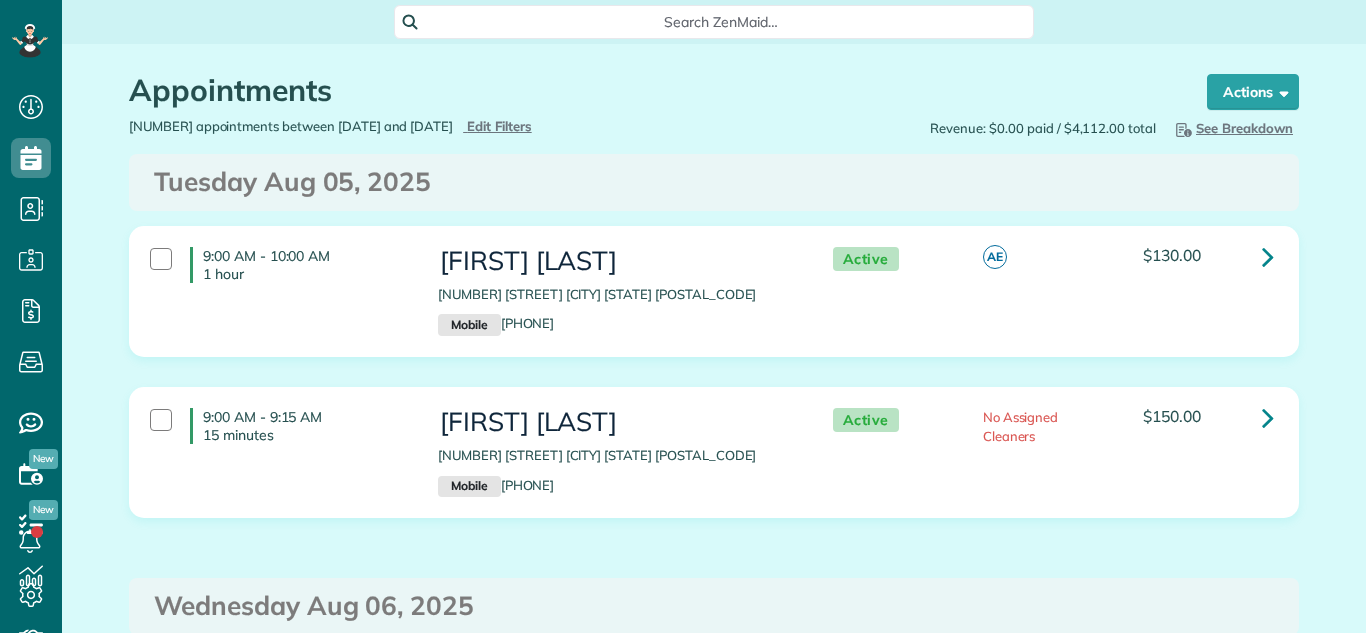 scroll, scrollTop: 0, scrollLeft: 0, axis: both 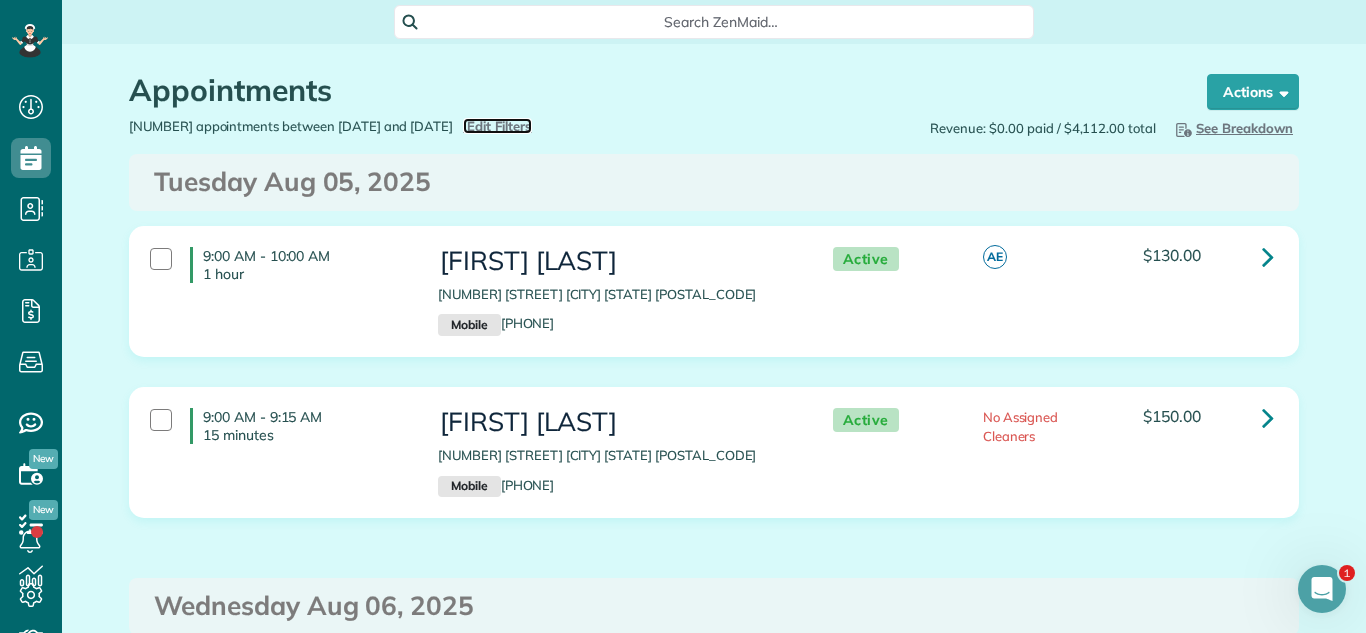 click on "Edit Filters" at bounding box center (499, 126) 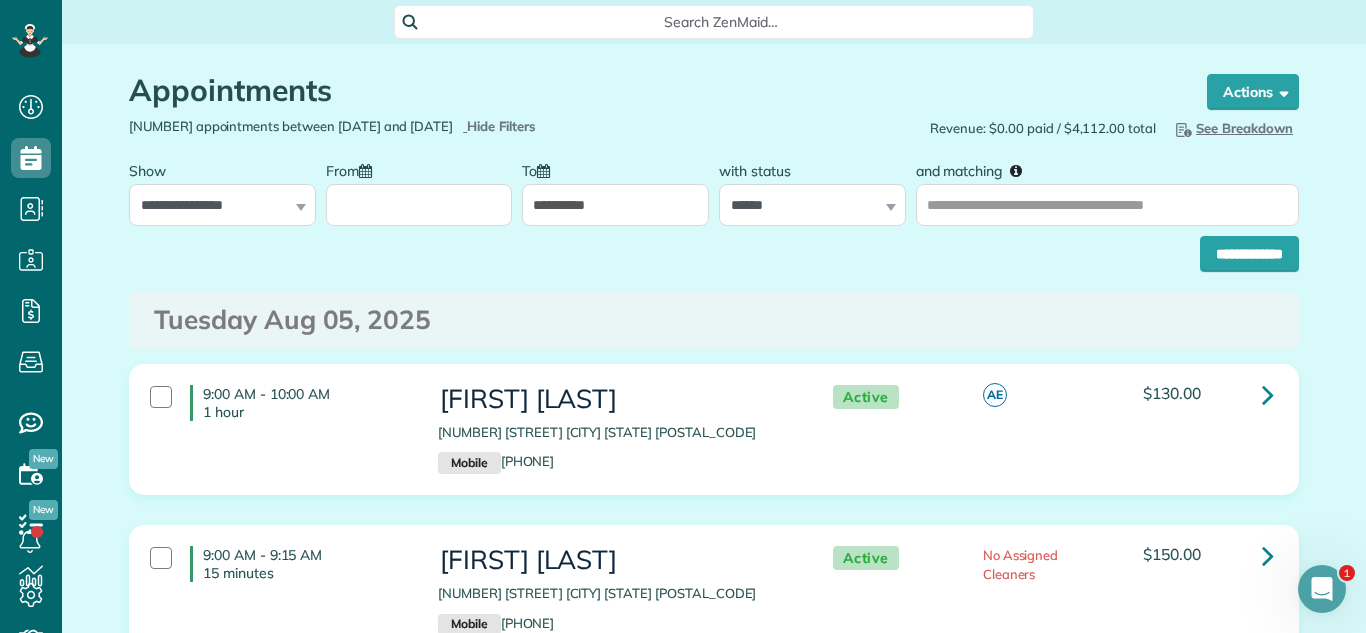 click on "From" at bounding box center [419, 205] 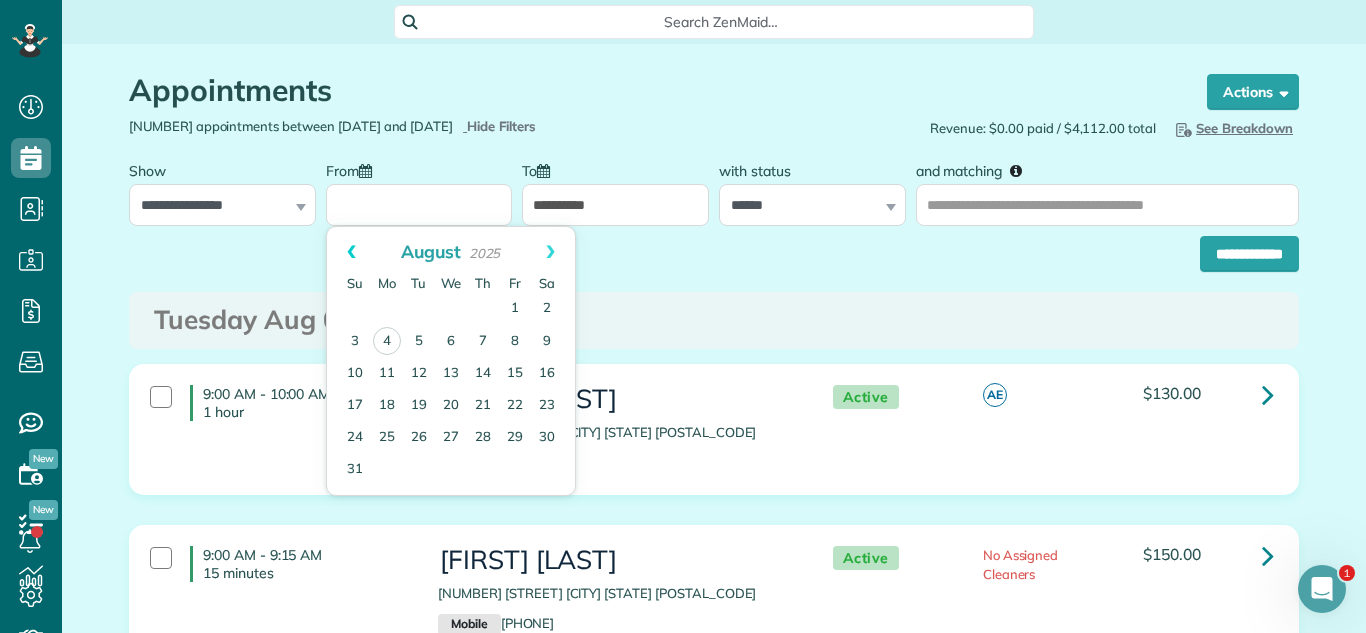 click on "Prev" at bounding box center (351, 252) 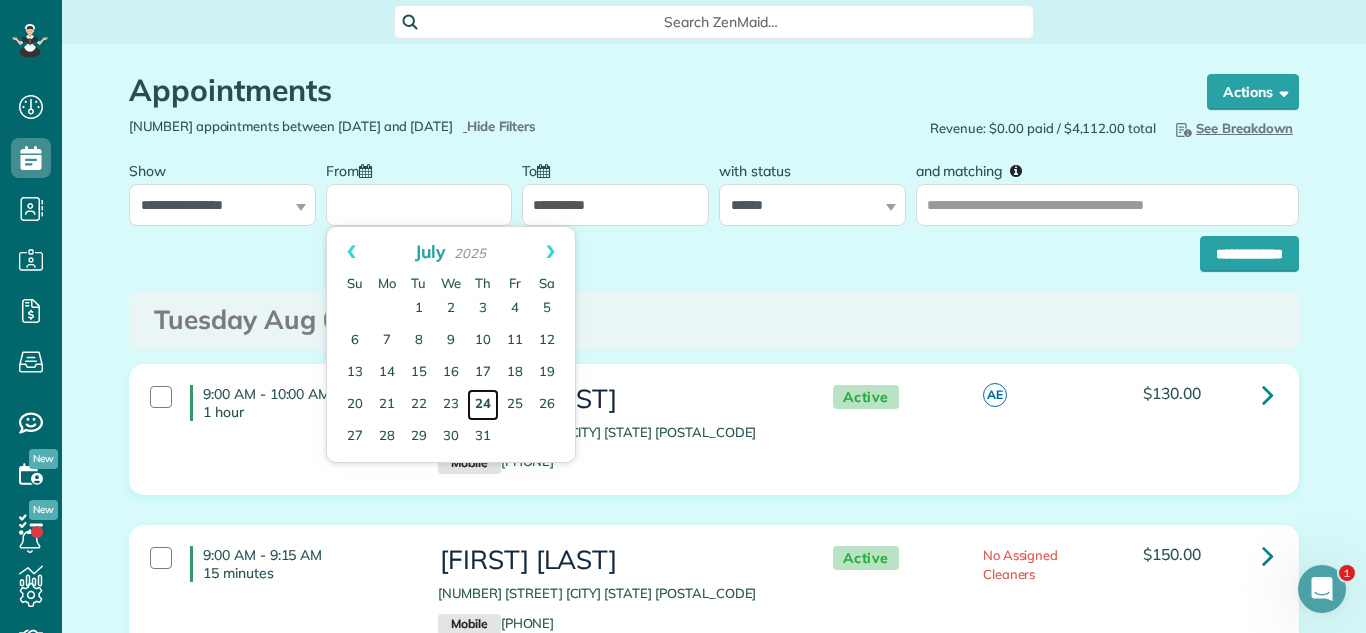 click on "24" at bounding box center (483, 405) 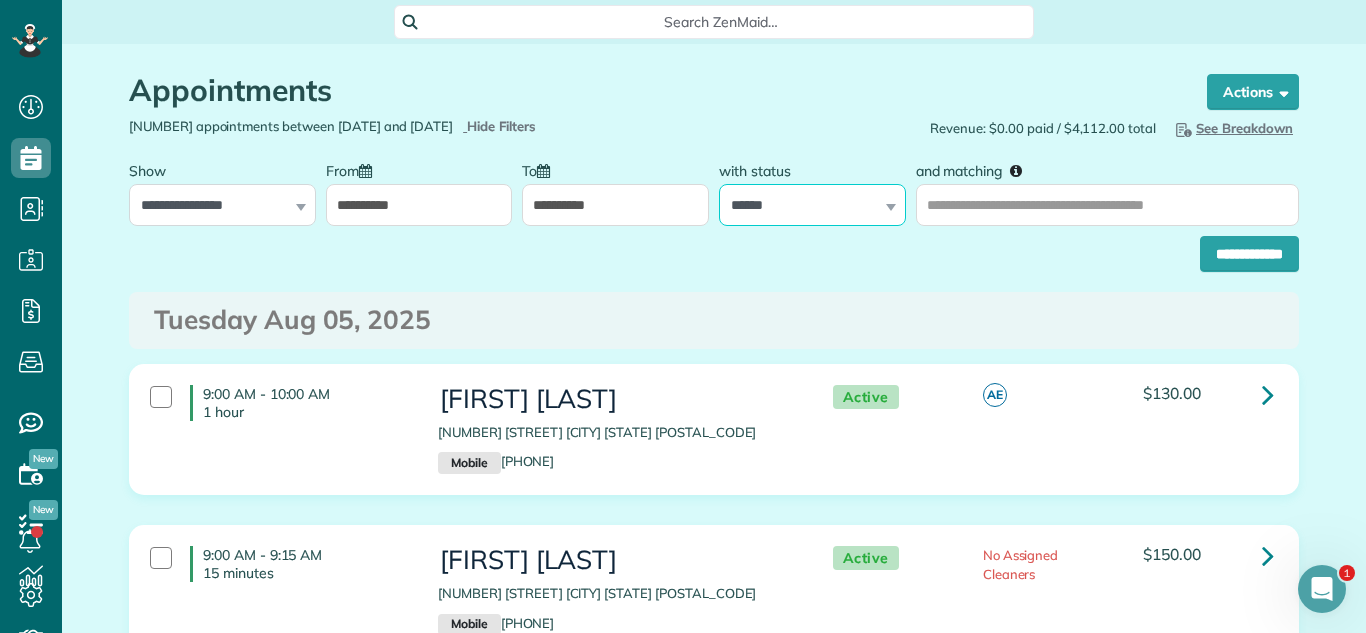 click on "**********" at bounding box center [812, 205] 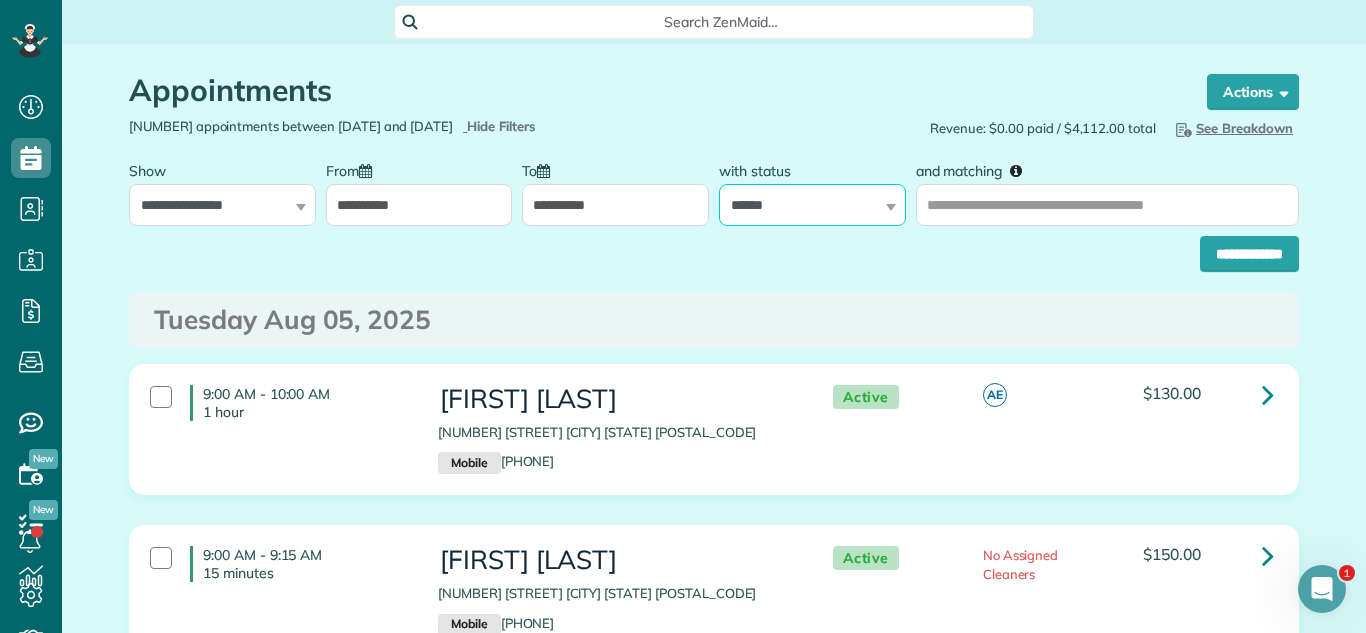 select on "****" 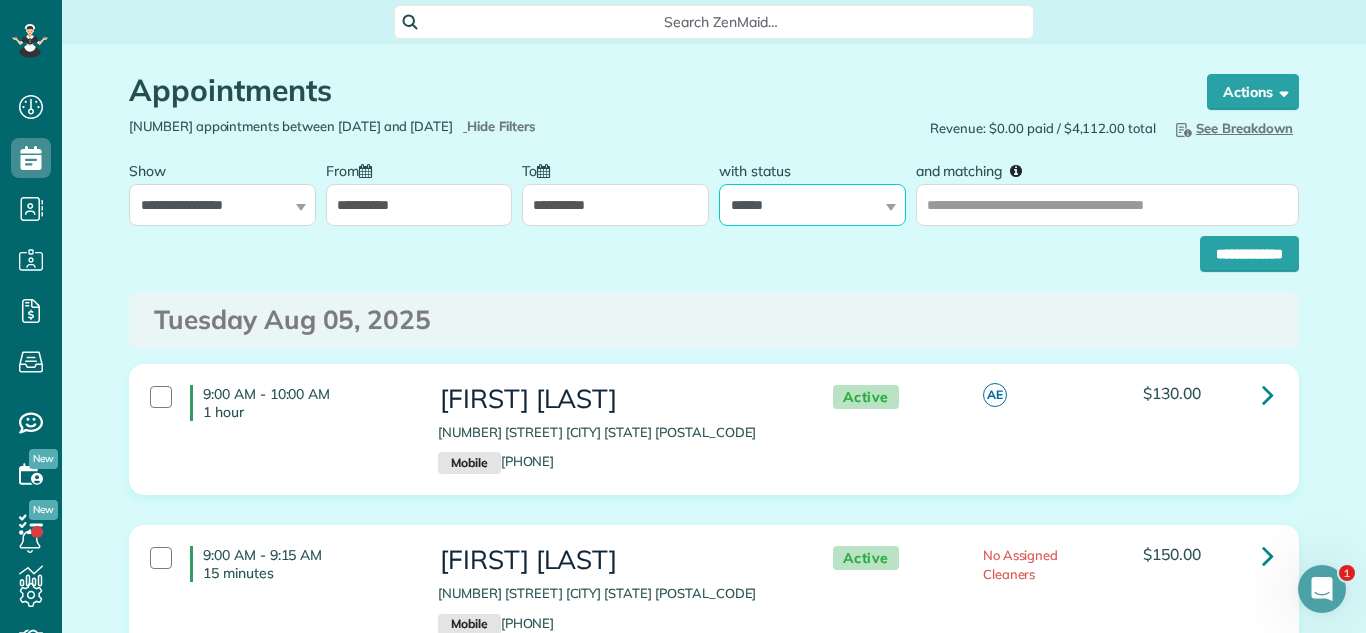 click on "**********" at bounding box center (812, 205) 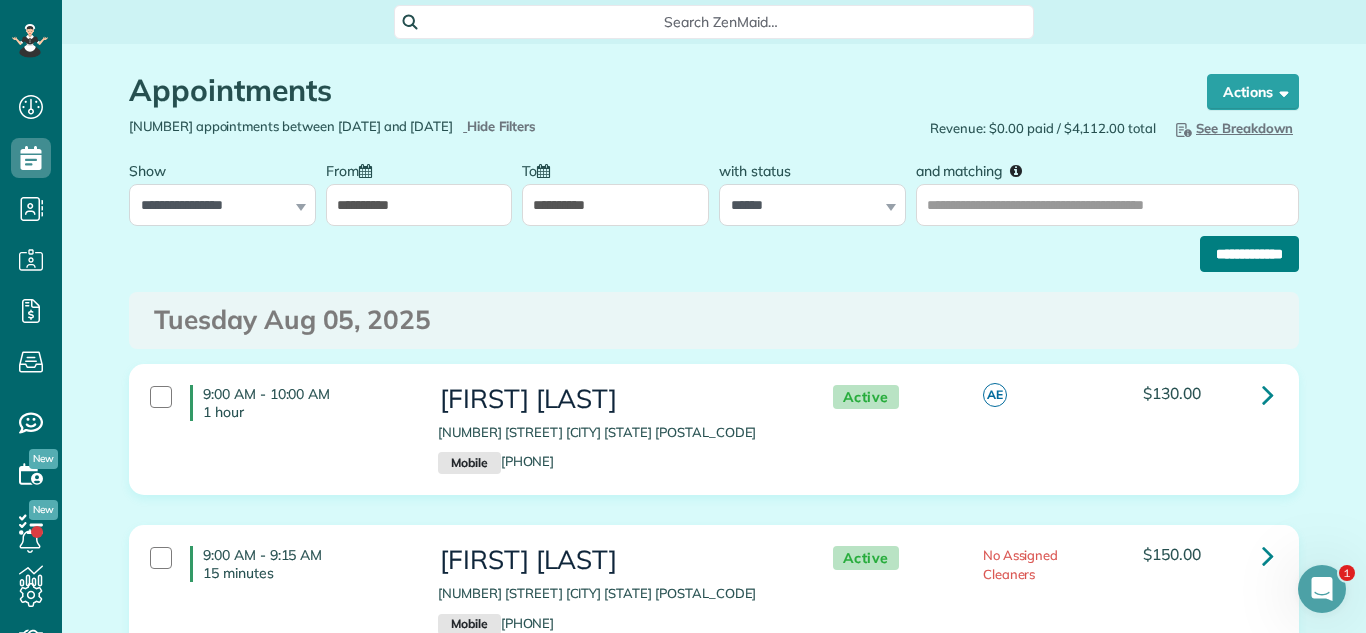 click on "**********" at bounding box center (1249, 254) 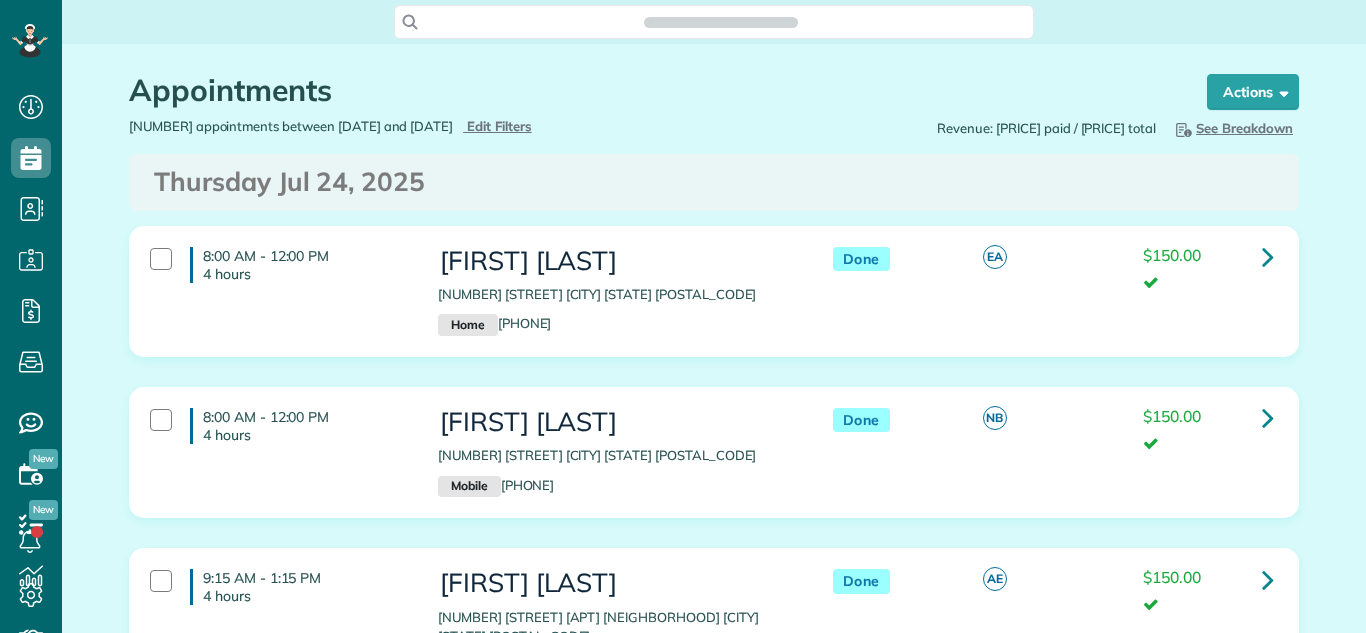scroll, scrollTop: 0, scrollLeft: 0, axis: both 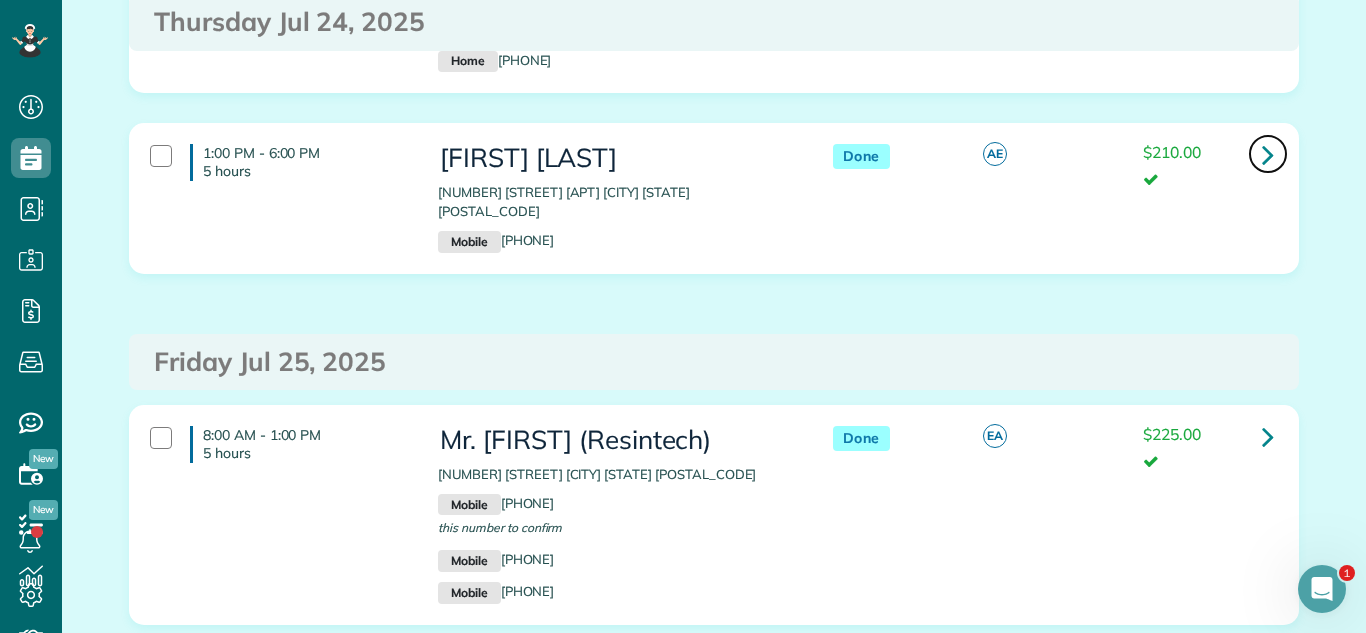click at bounding box center [1268, 154] 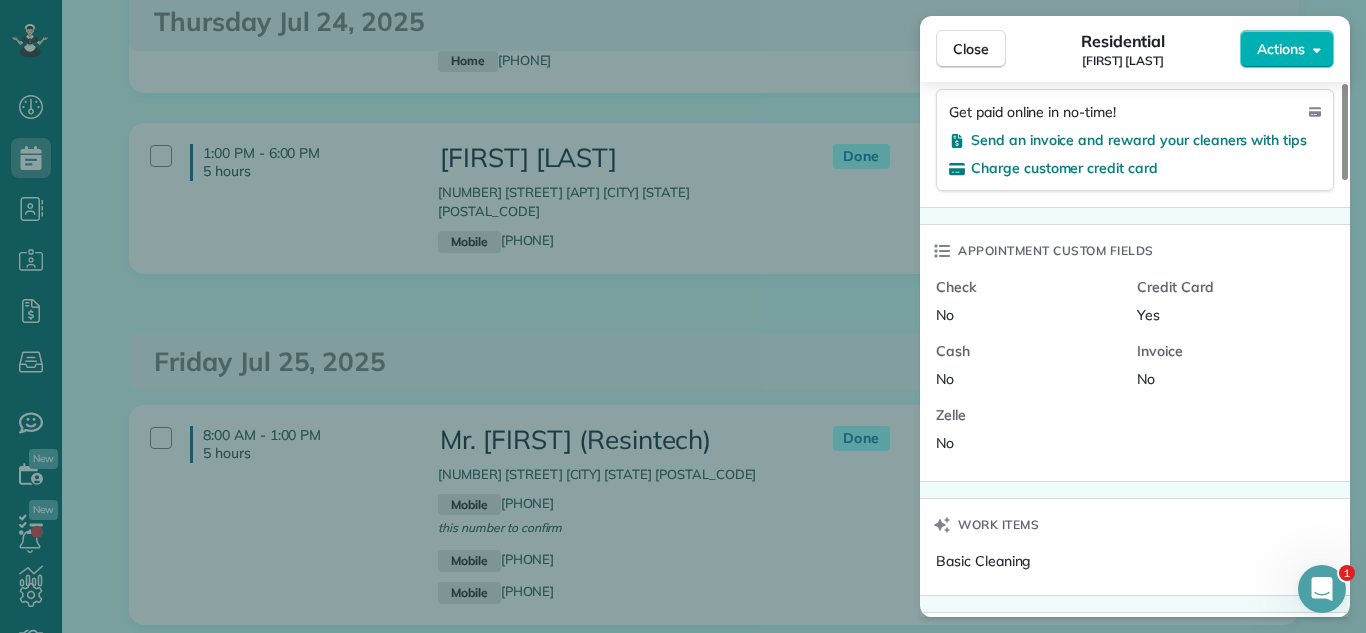 scroll, scrollTop: 1427, scrollLeft: 0, axis: vertical 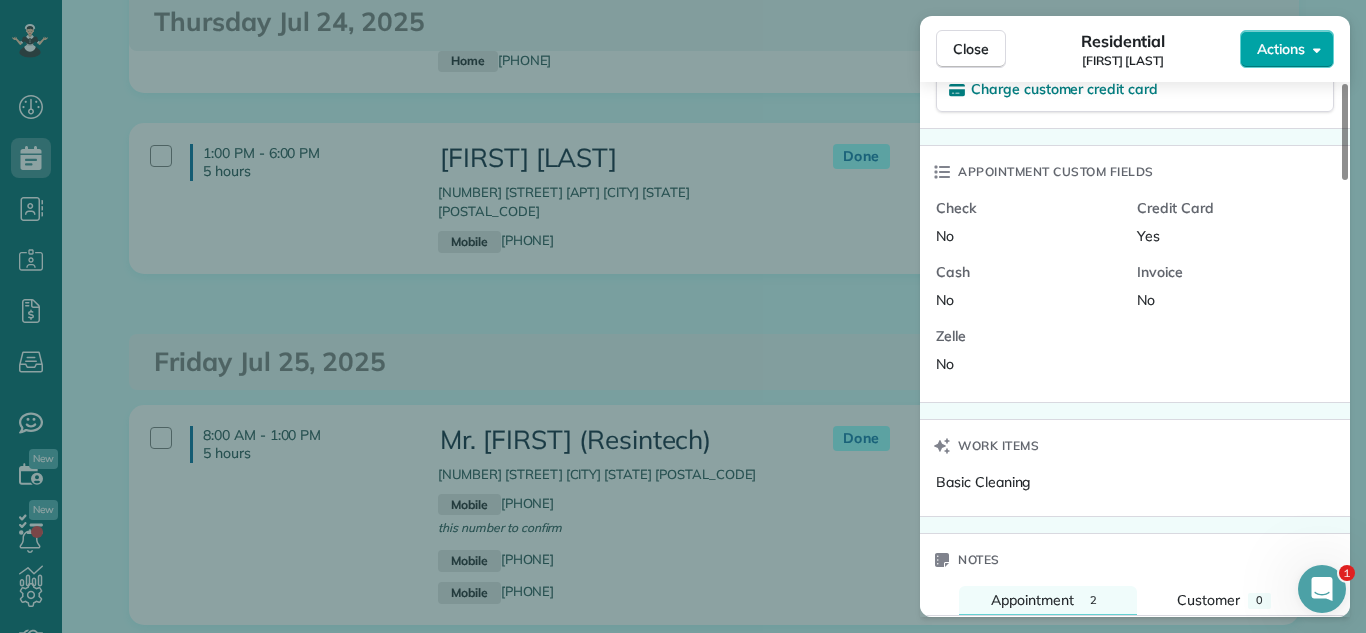 click on "Actions" at bounding box center (1281, 49) 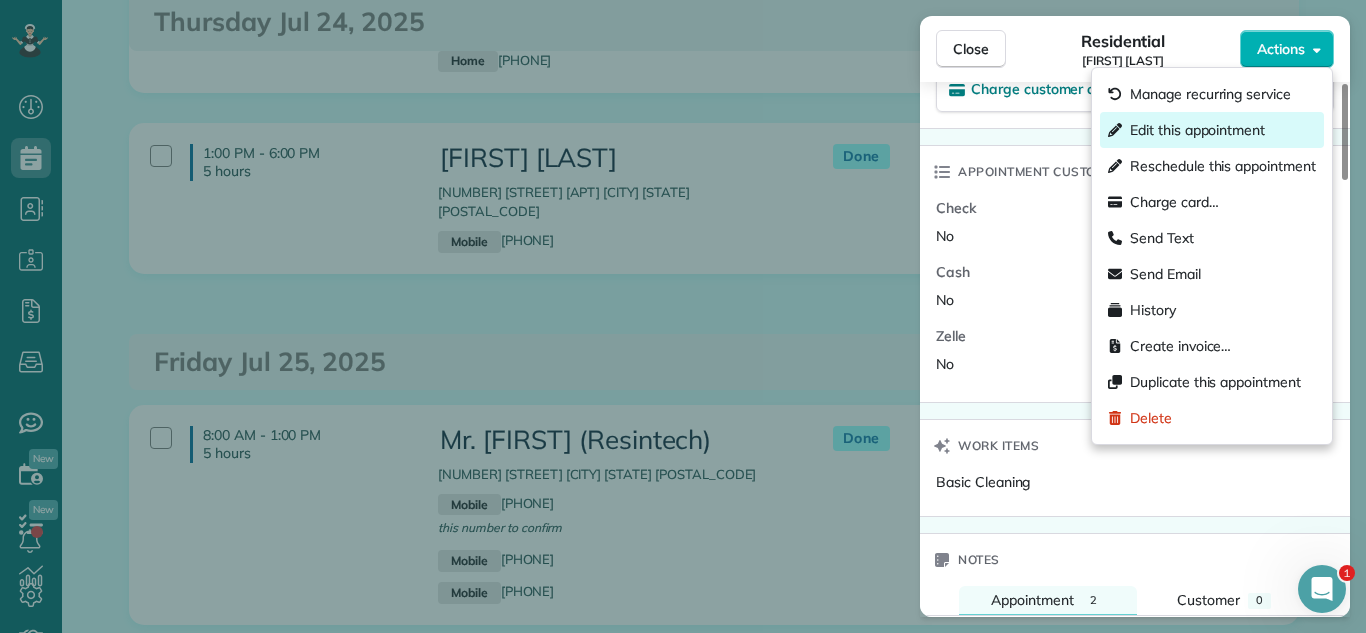 click on "Edit this appointment" at bounding box center (1197, 130) 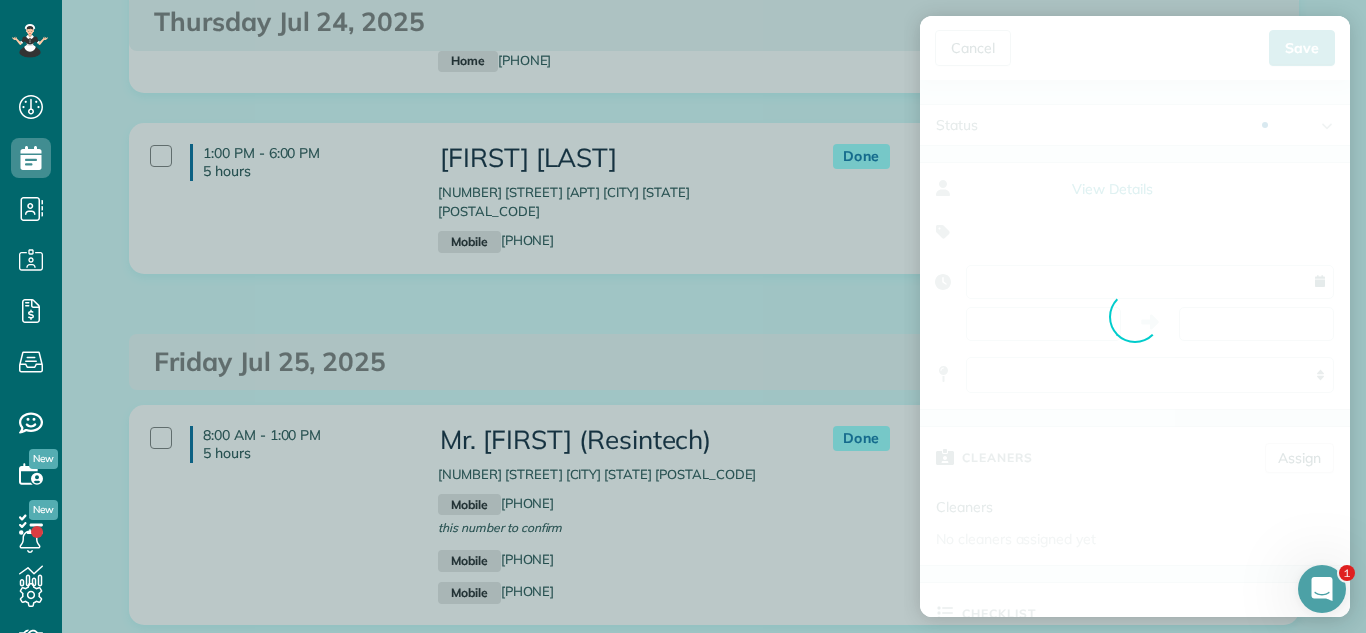 type on "**********" 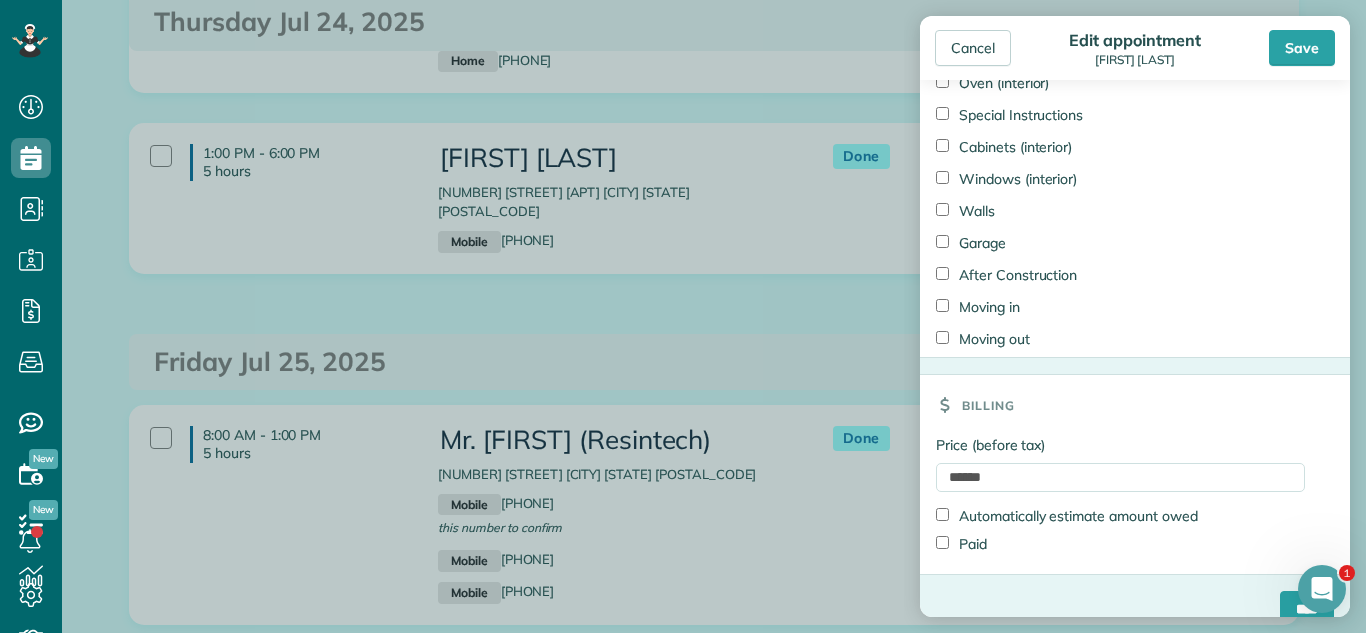 scroll, scrollTop: 1775, scrollLeft: 0, axis: vertical 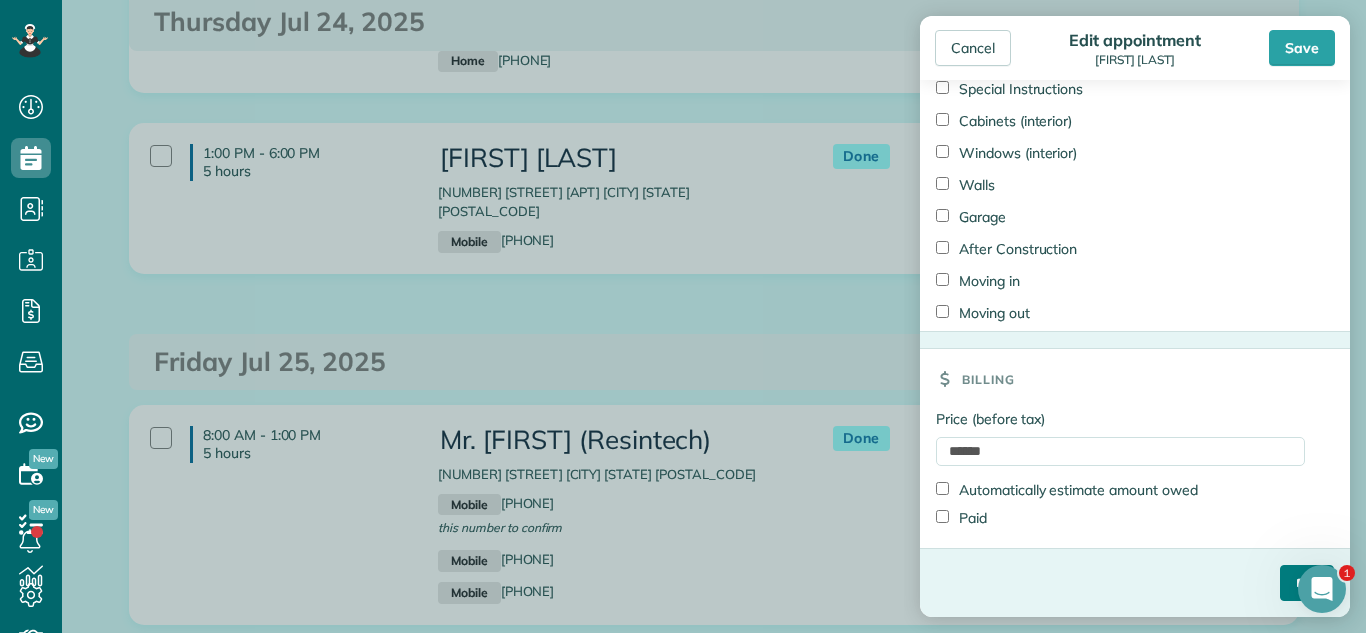 click on "****" at bounding box center [1307, 583] 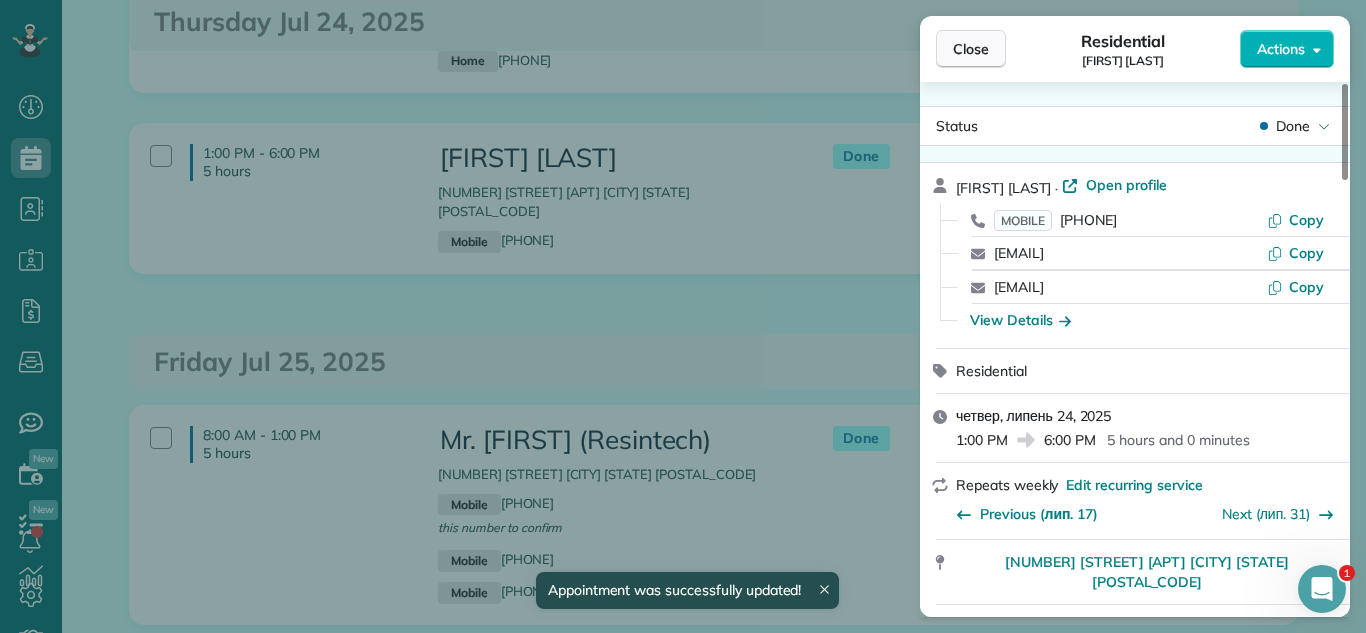 click on "Close" at bounding box center [971, 49] 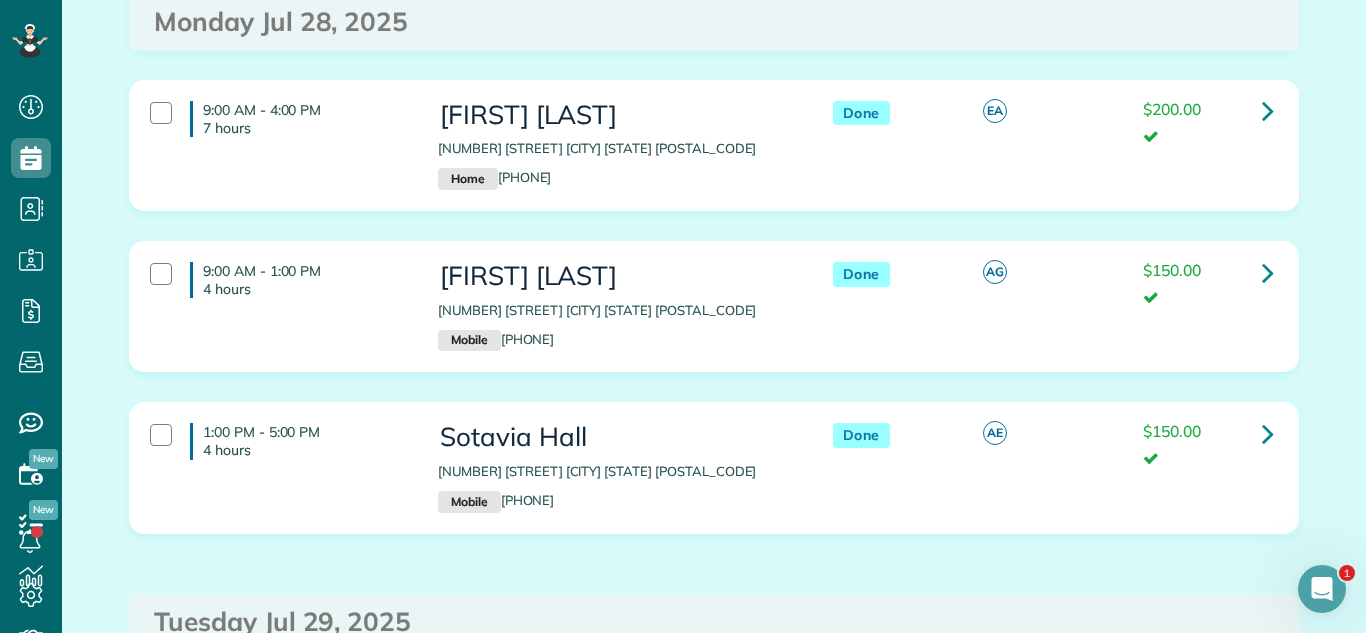 scroll, scrollTop: 2083, scrollLeft: 0, axis: vertical 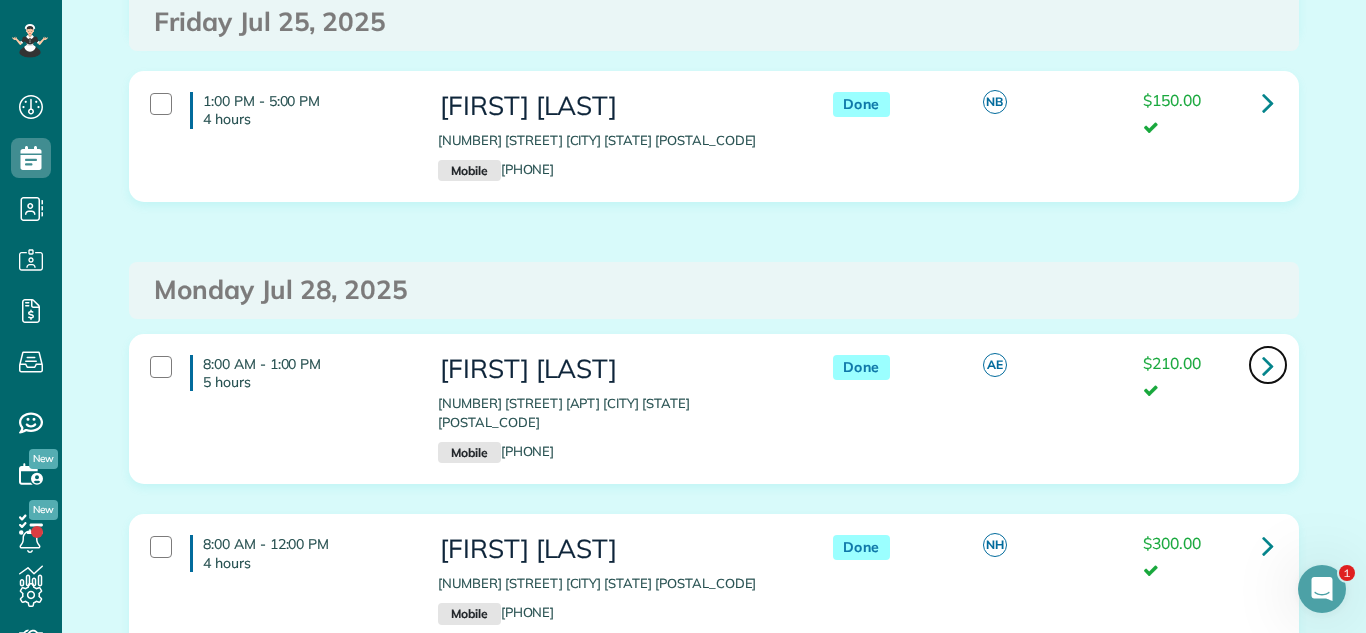 click at bounding box center [1268, 365] 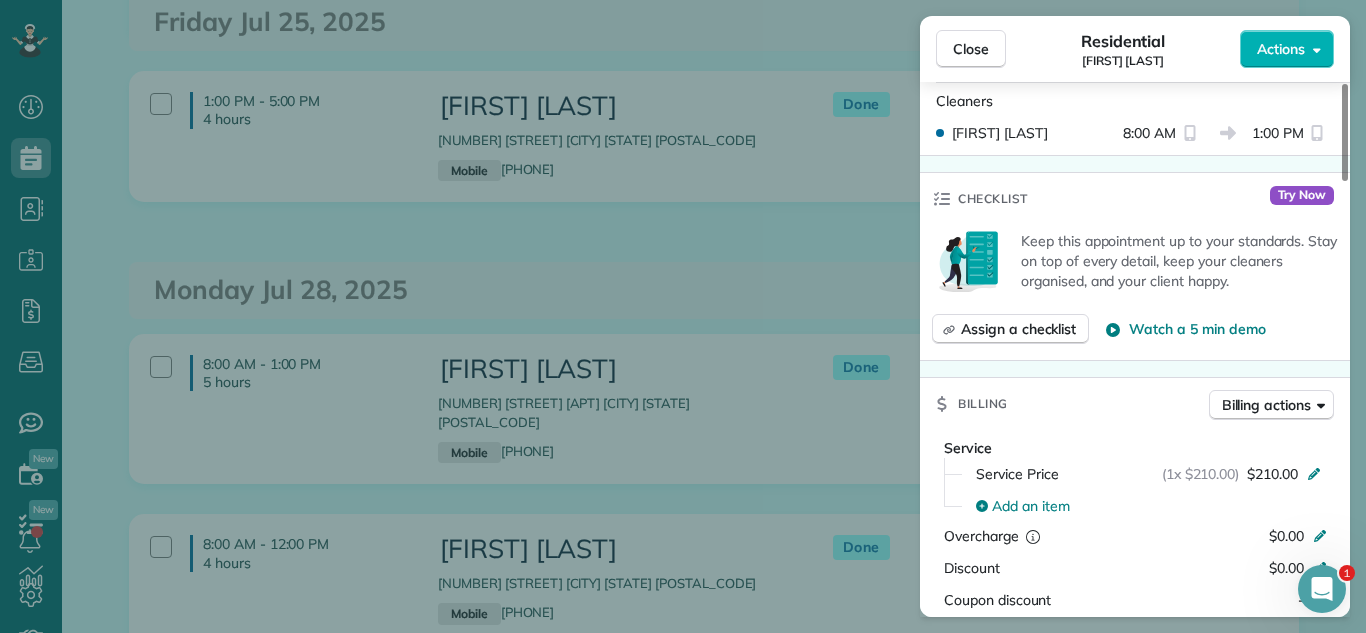 scroll, scrollTop: 641, scrollLeft: 0, axis: vertical 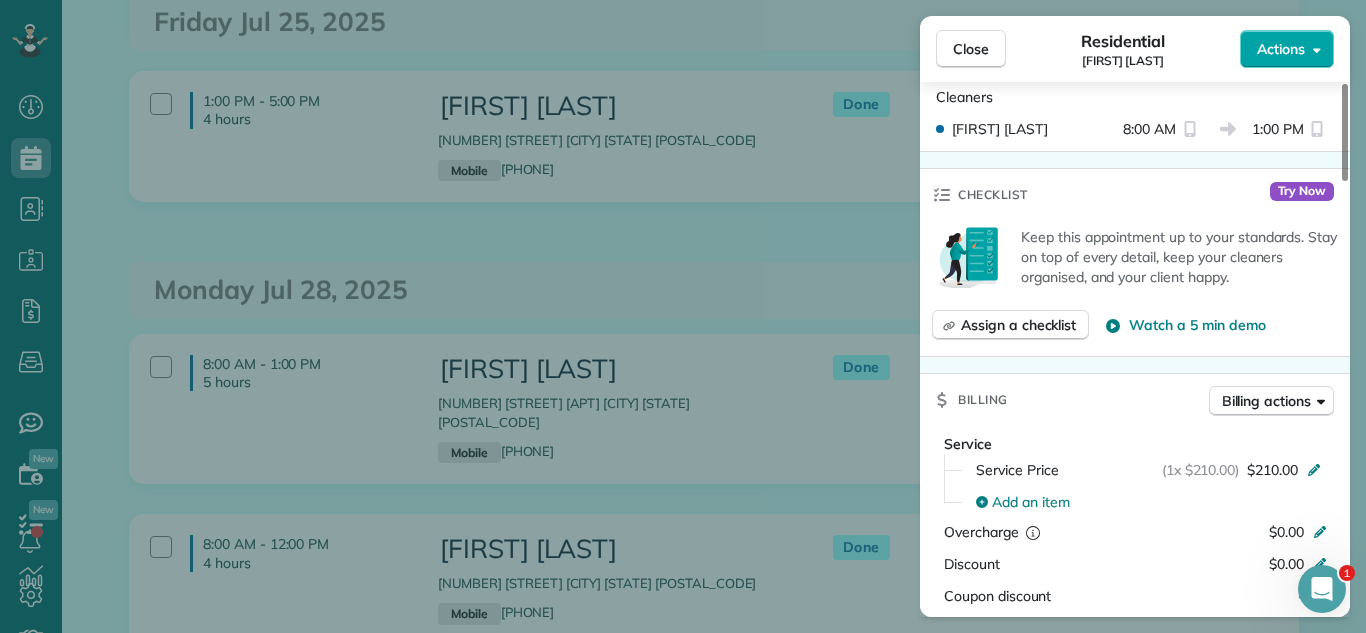 click on "Actions" at bounding box center (1287, 49) 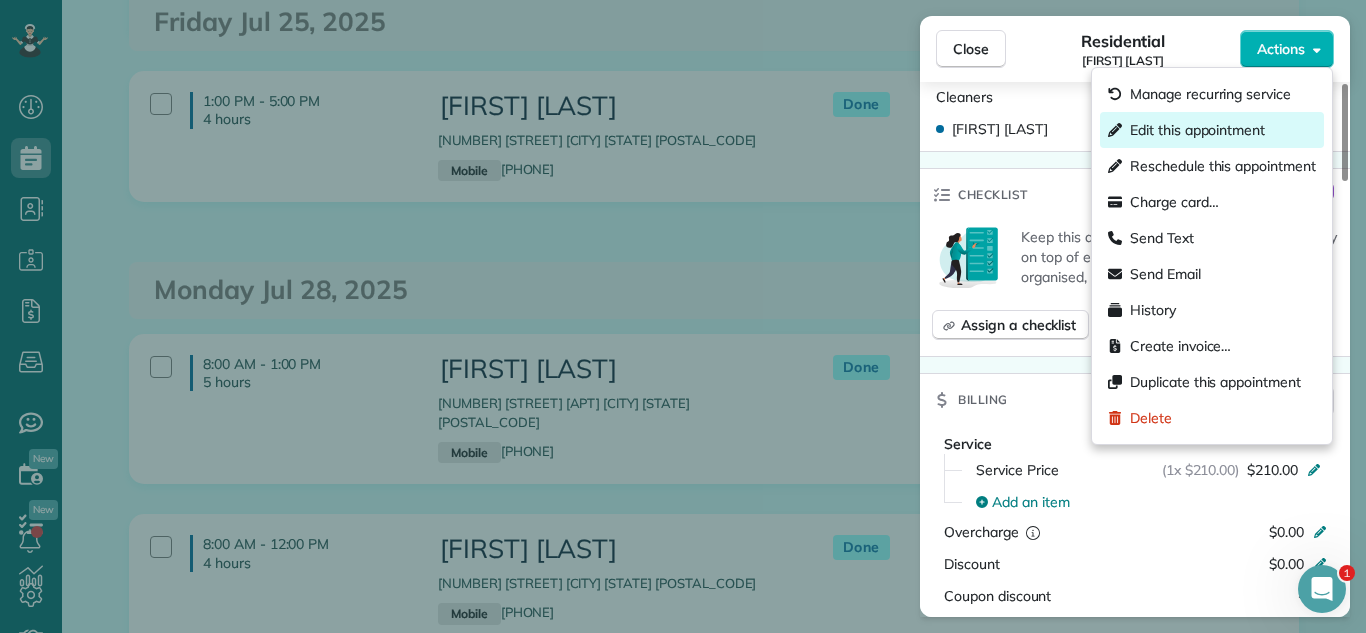 click on "Edit this appointment" at bounding box center (1197, 130) 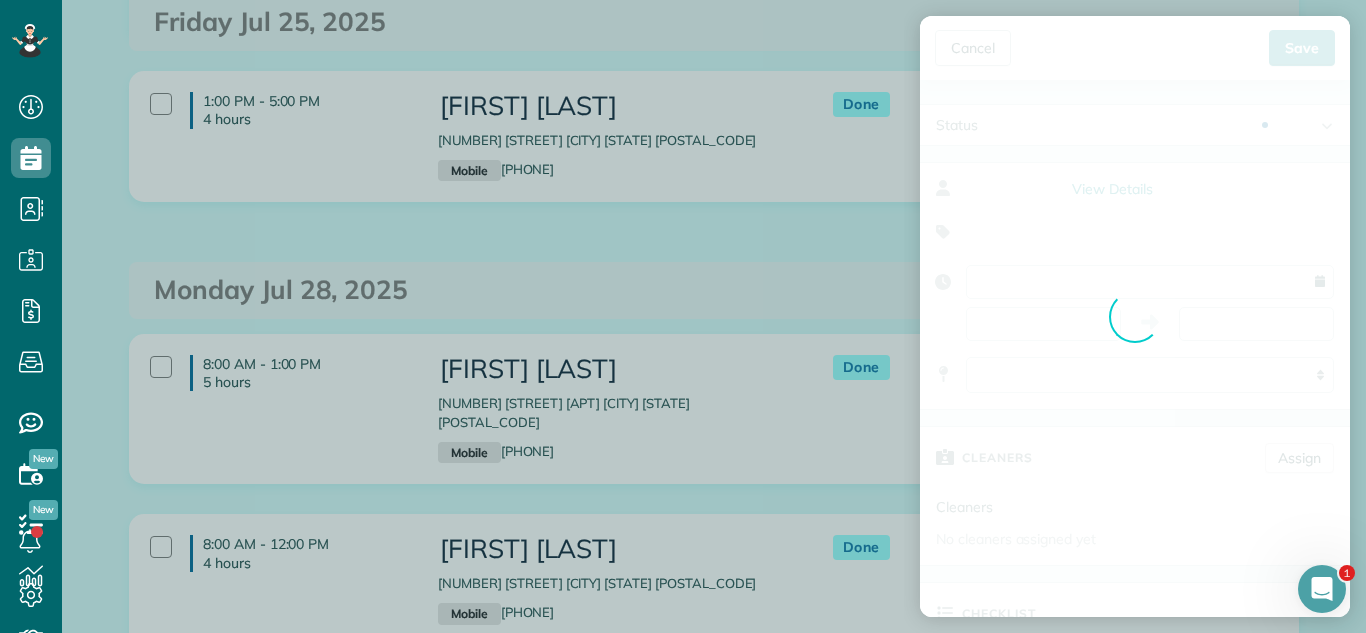 type on "**********" 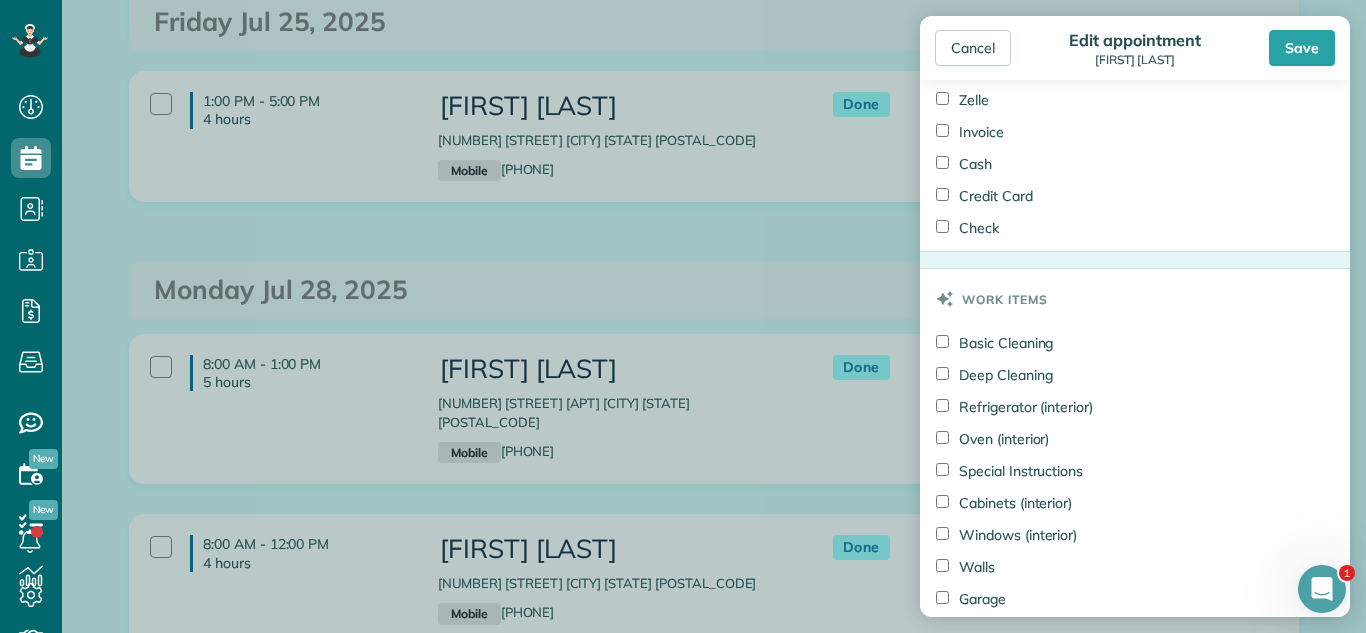 scroll, scrollTop: 1735, scrollLeft: 0, axis: vertical 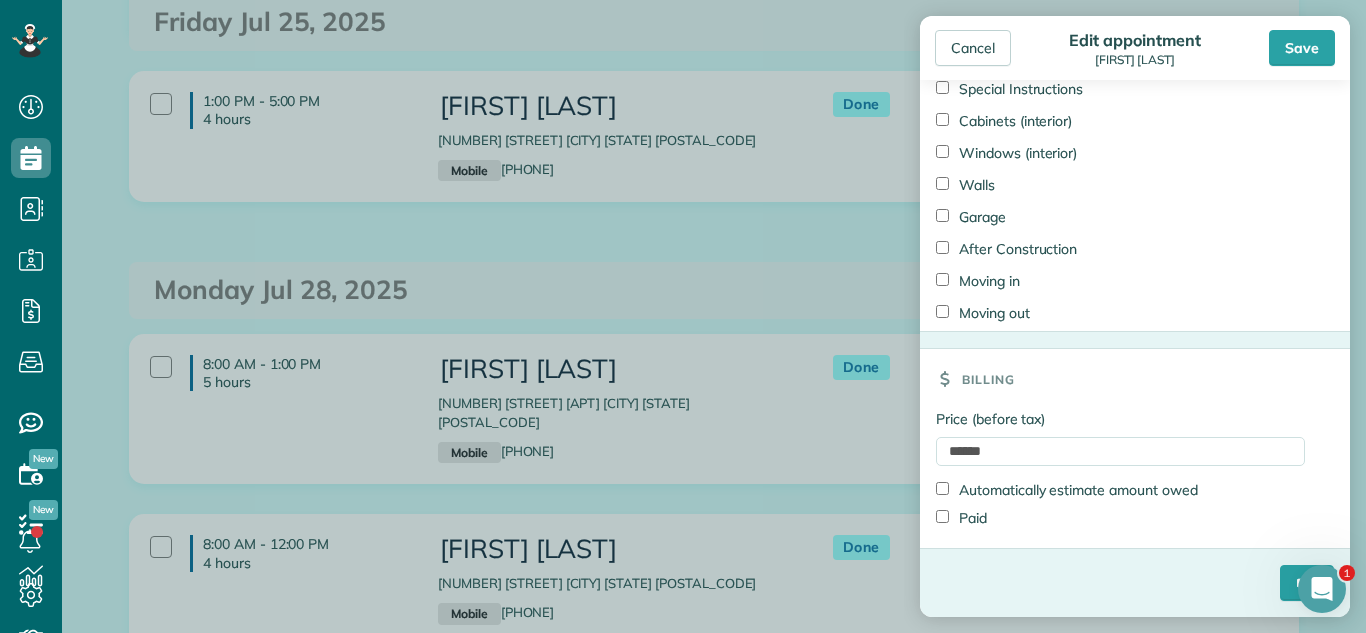 click on "Paid" at bounding box center (1120, 518) 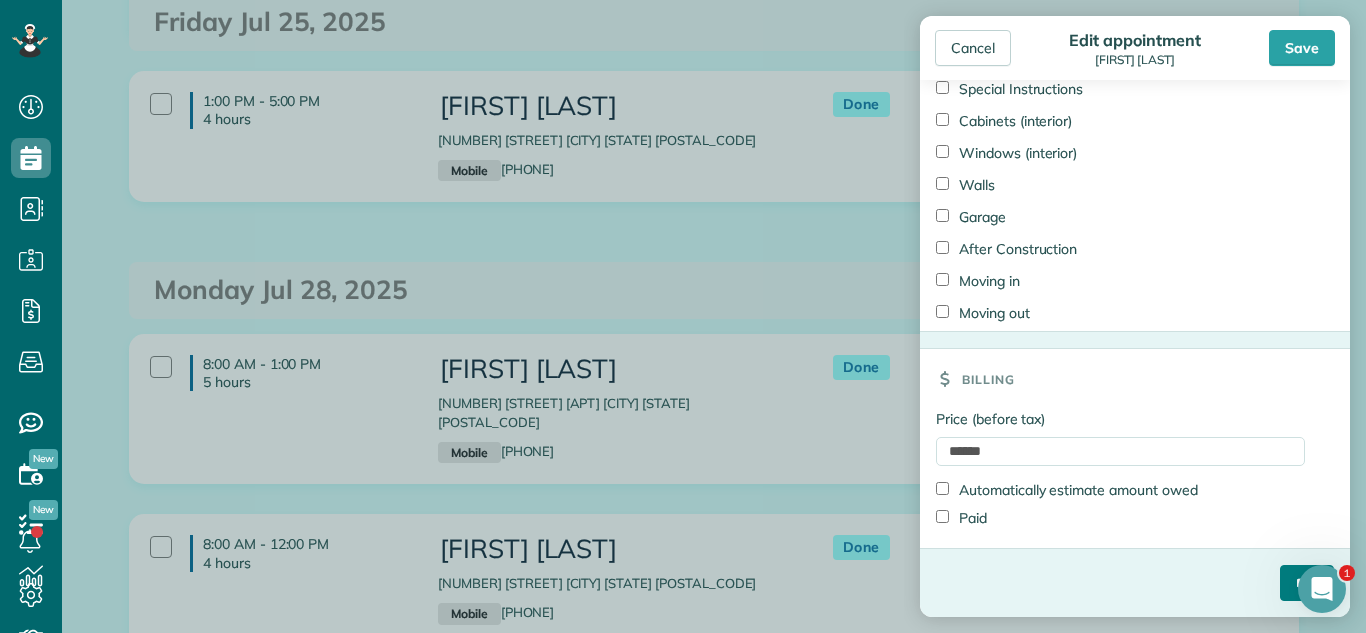click on "****" at bounding box center [1307, 583] 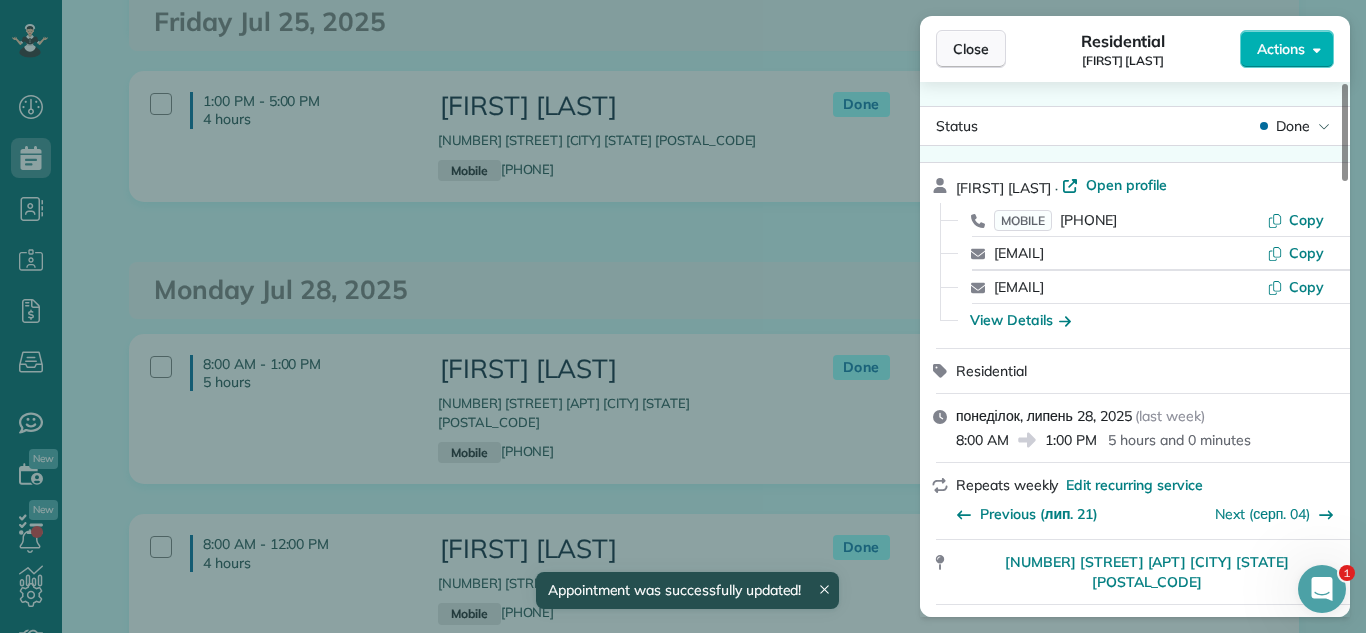 click on "Close" at bounding box center [971, 49] 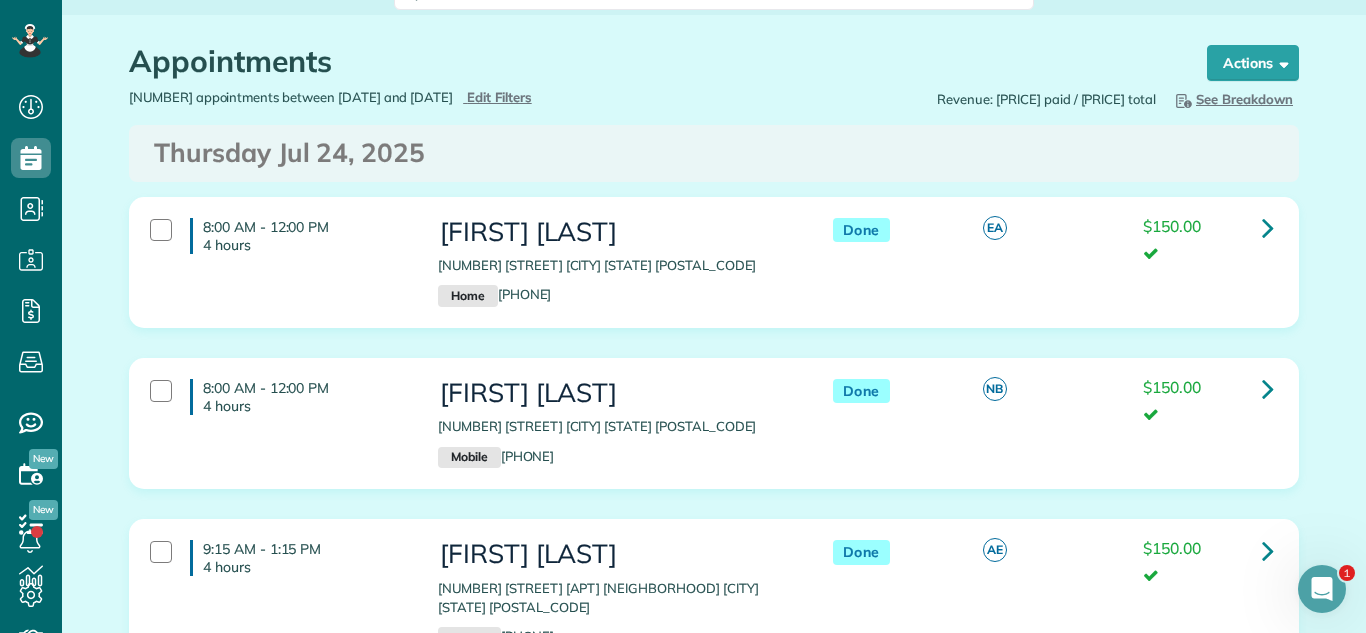 scroll, scrollTop: 0, scrollLeft: 0, axis: both 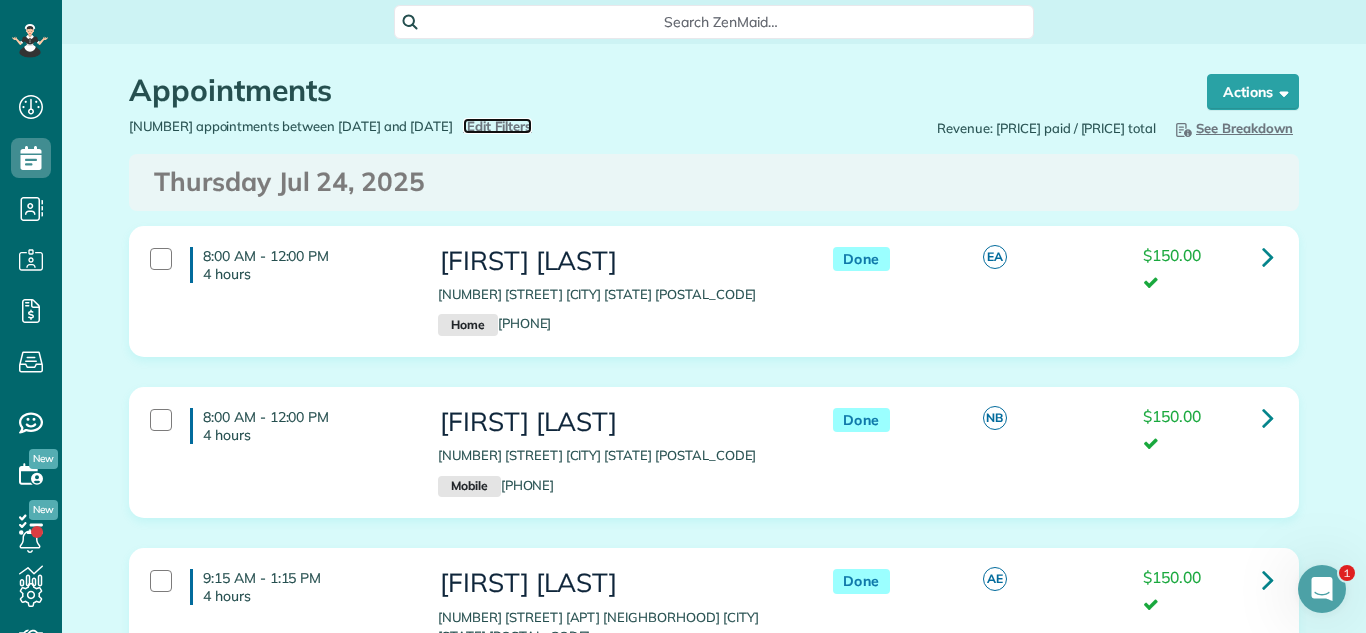 click on "Edit Filters" at bounding box center (499, 126) 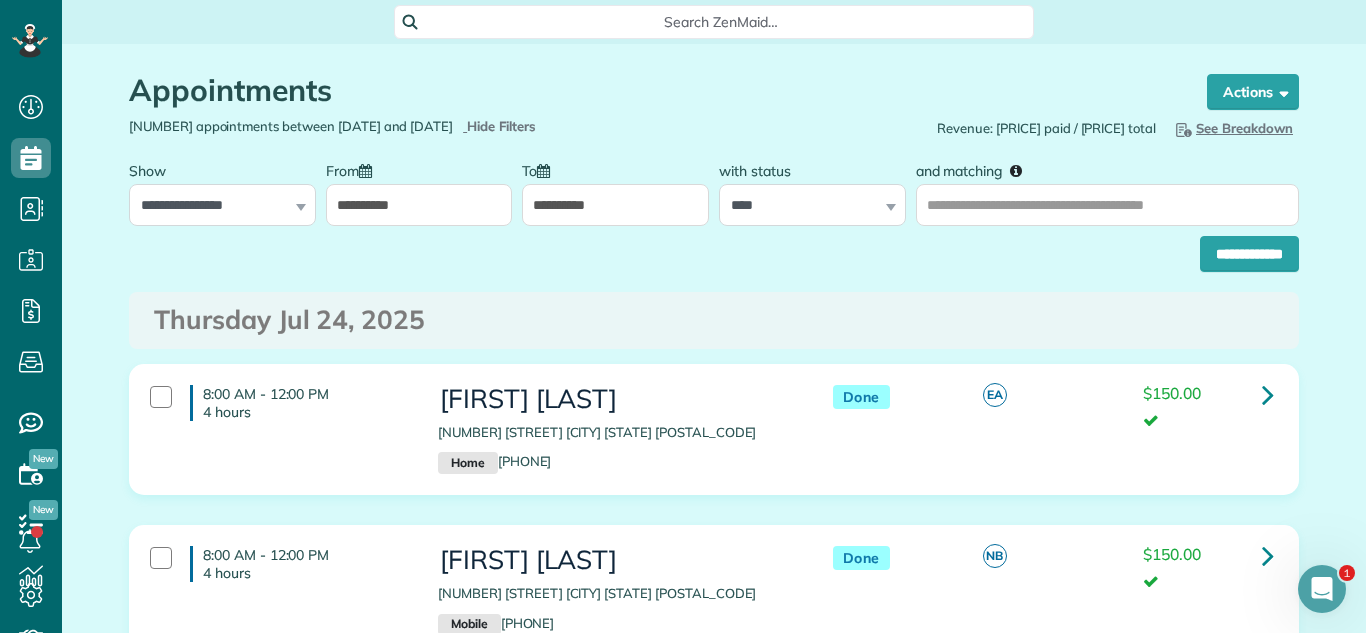click on "**********" at bounding box center [419, 205] 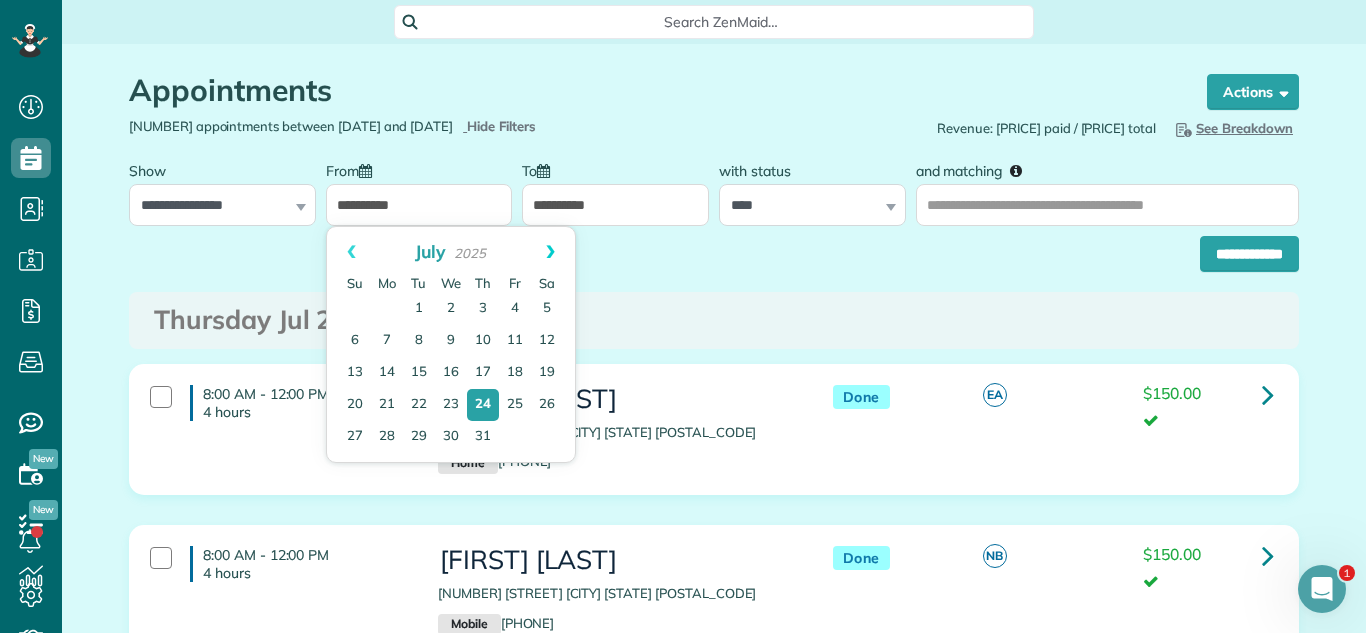 click on "Next" at bounding box center [550, 252] 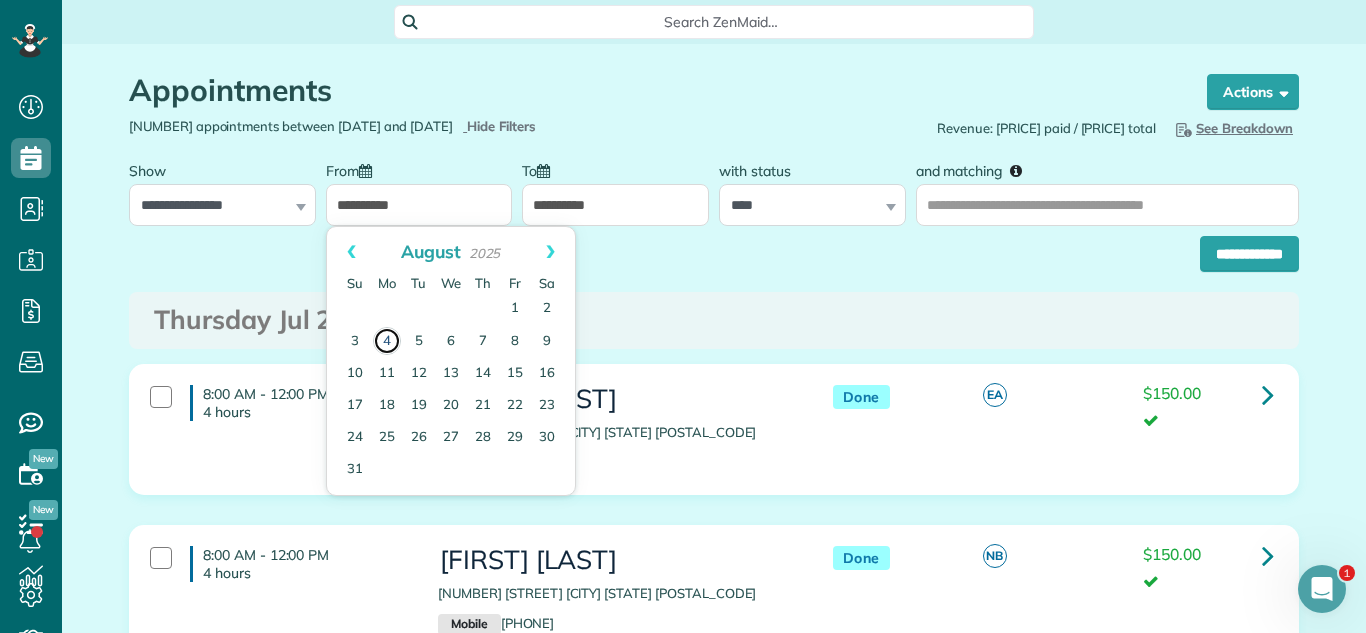 click on "4" at bounding box center [387, 341] 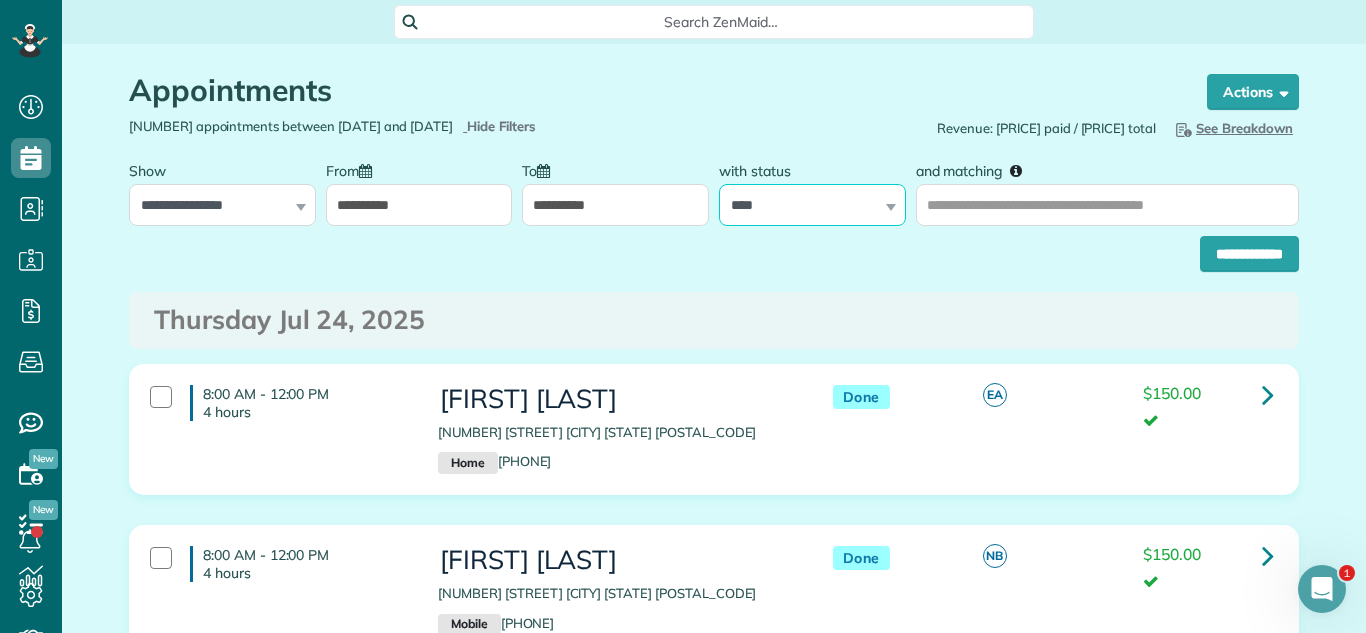 click on "**********" at bounding box center (812, 205) 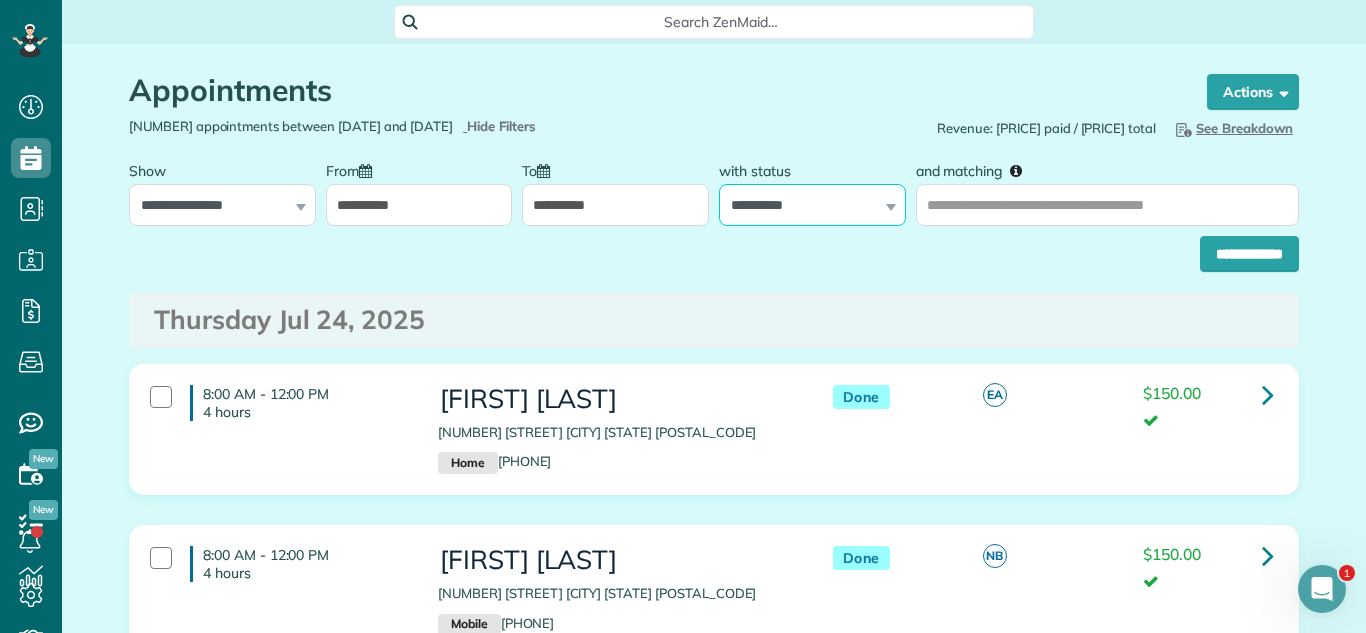 click on "**********" at bounding box center (812, 205) 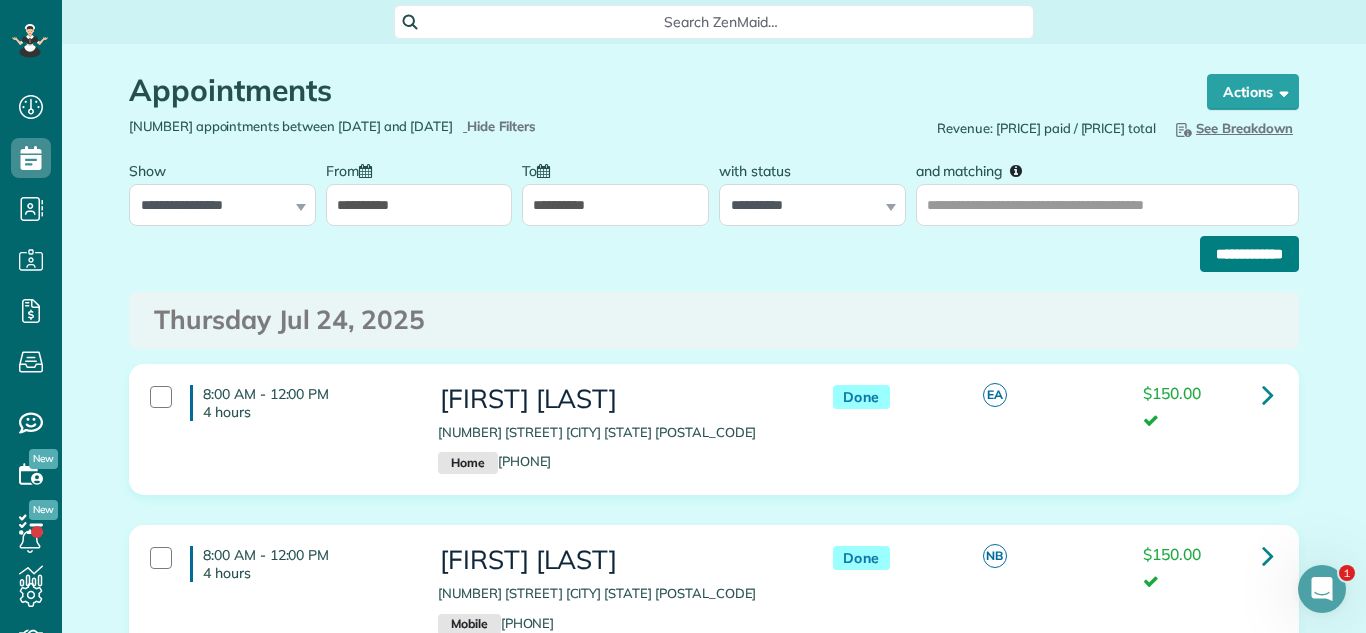click on "**********" at bounding box center (1249, 254) 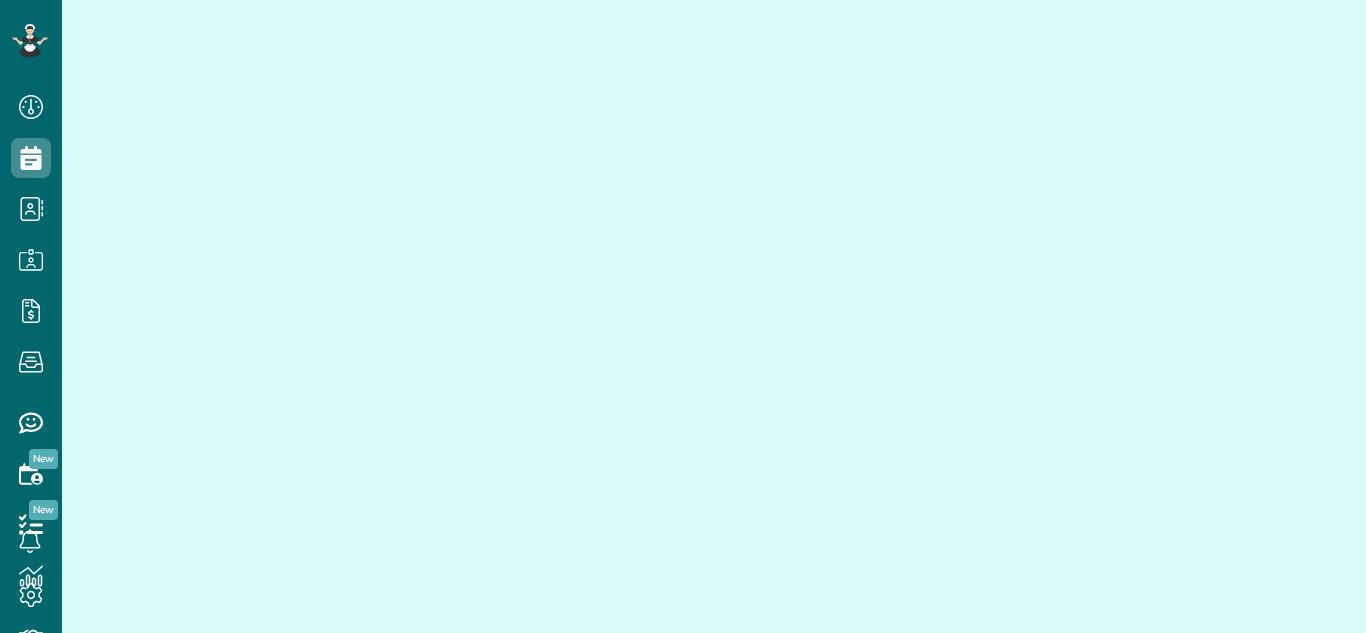 scroll, scrollTop: 0, scrollLeft: 0, axis: both 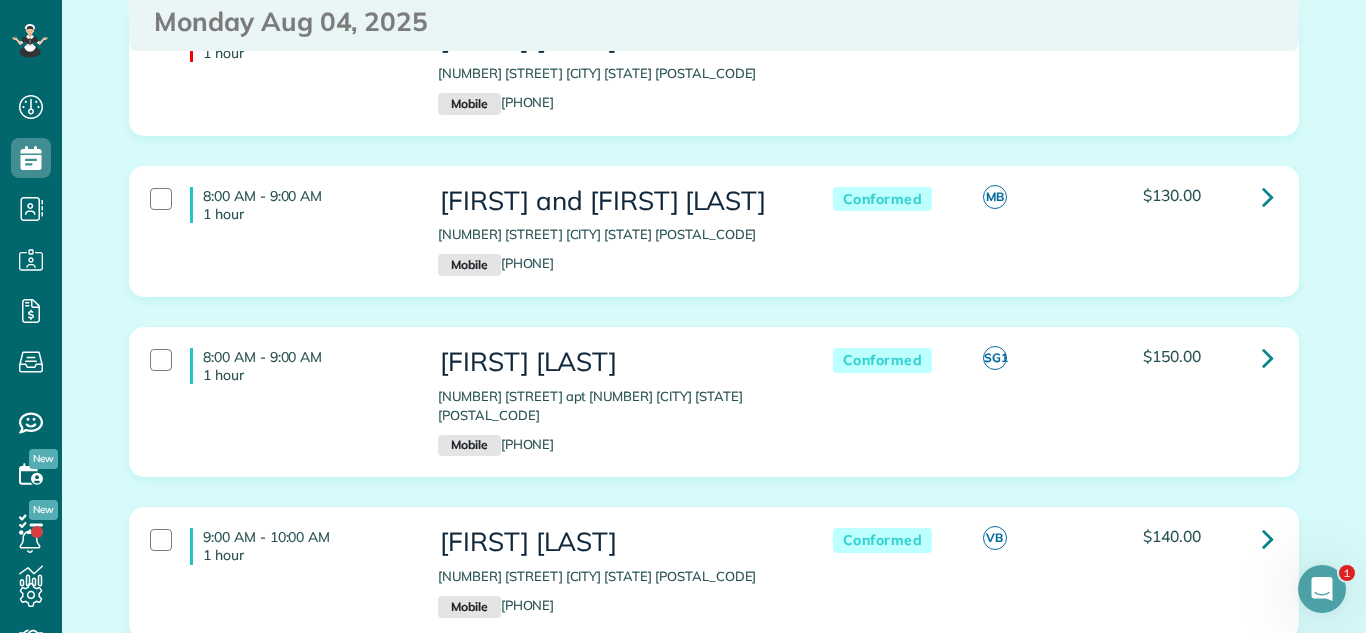 click on "[TIME] - [TIME]
[DURATION]
[FIRST] [LAST]
[NUMBER] [STREET] apt [NUMBER] [CITY] [STATE] [POSTAL_CODE]
Mobile
[PHONE]
[STATUS]
[CODE]
[PRICE]
[PRICE]" at bounding box center [714, 402] 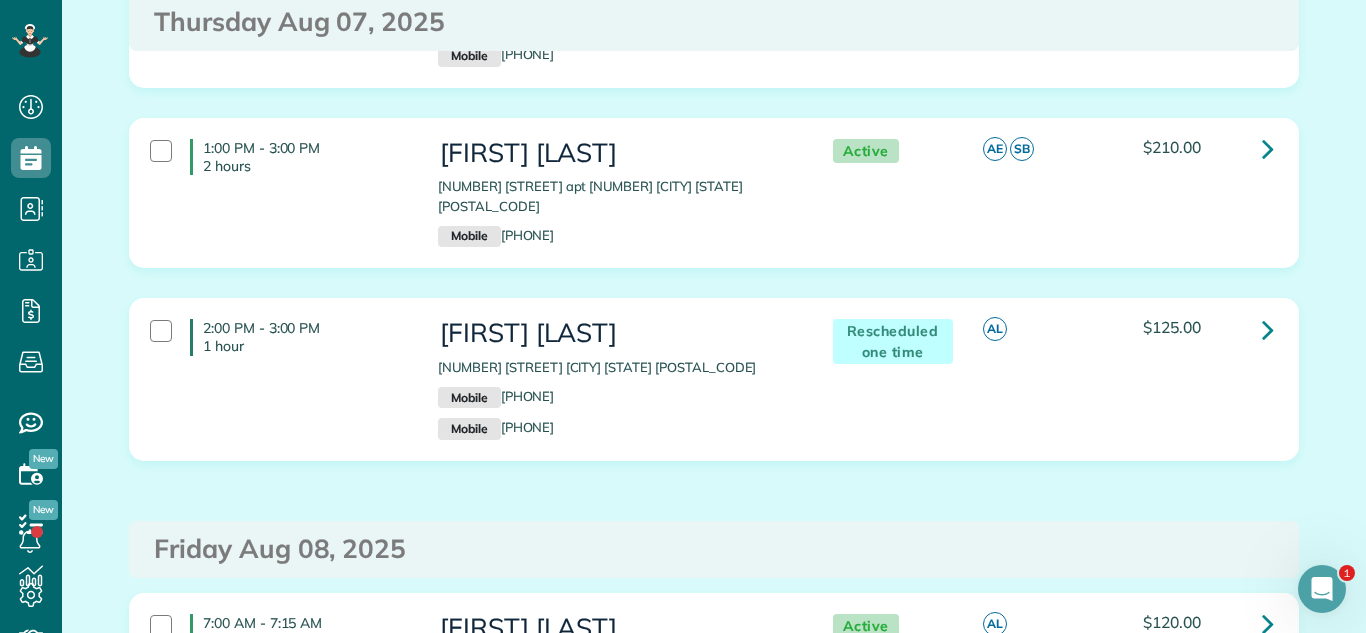 scroll, scrollTop: 7168, scrollLeft: 0, axis: vertical 